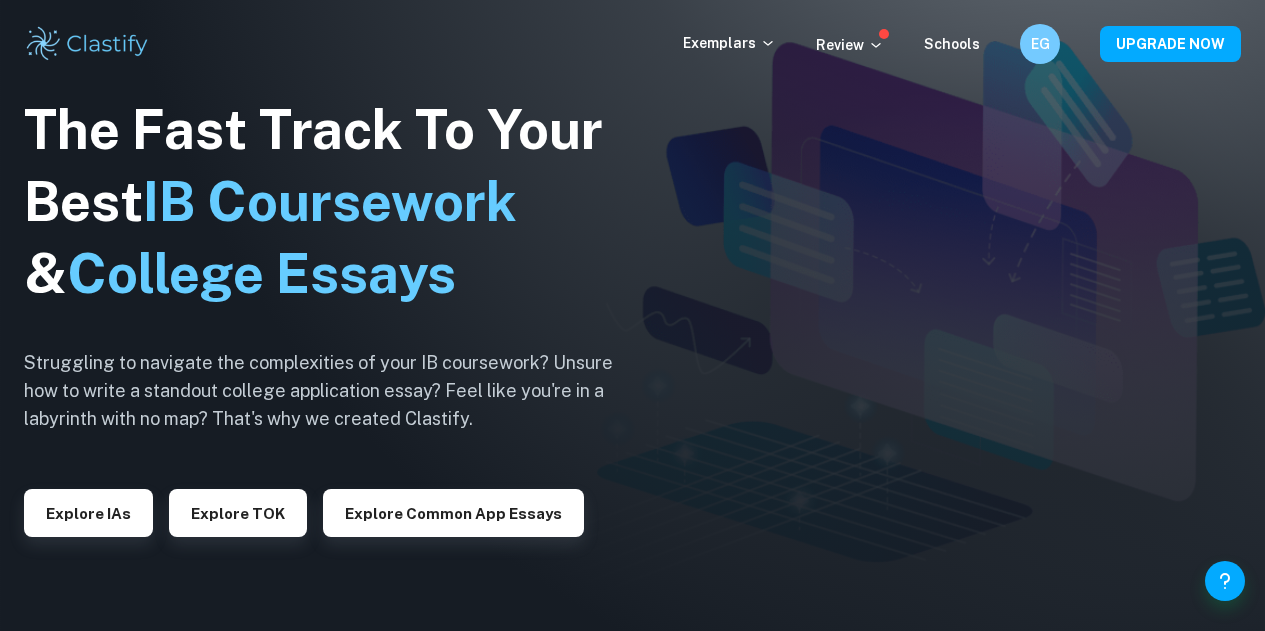scroll, scrollTop: 0, scrollLeft: 0, axis: both 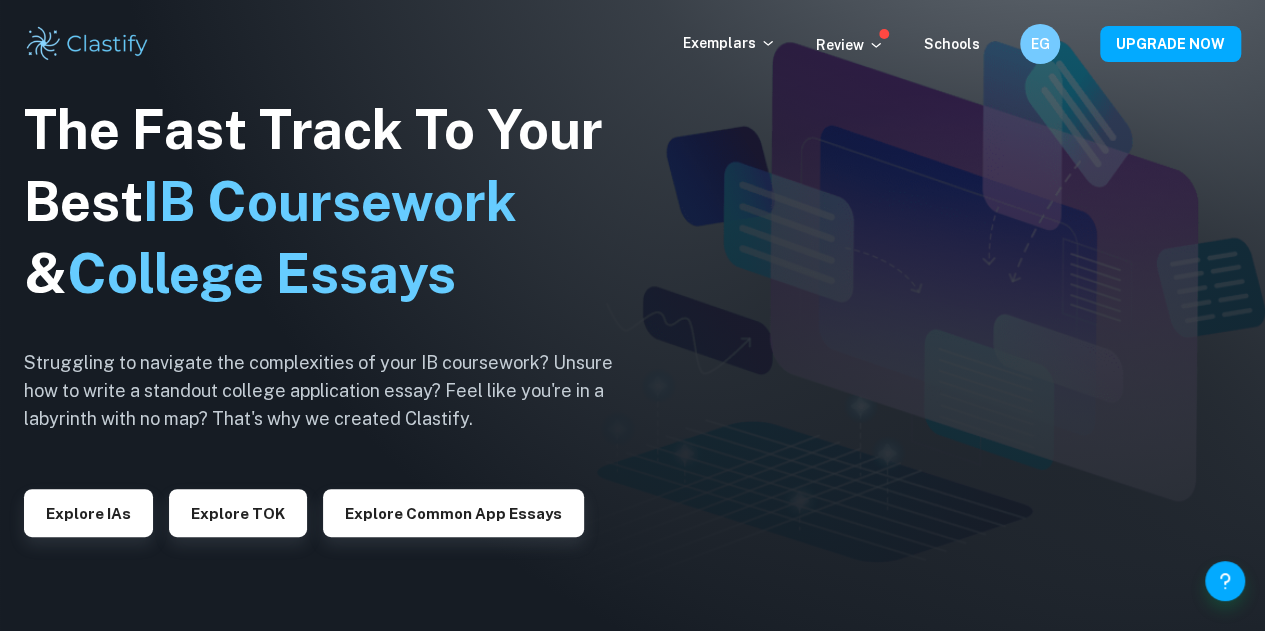 click on "The Fast Track To Your Best  IB Coursework   &  College Essays Struggling to navigate the complexities of your IB coursework? Unsure how to write a standout college application essay? Feel like you're in a labyrinth with no map? That's why we created Clastify.   Explore IAs Explore TOK Explore Common App essays" at bounding box center (334, 316) 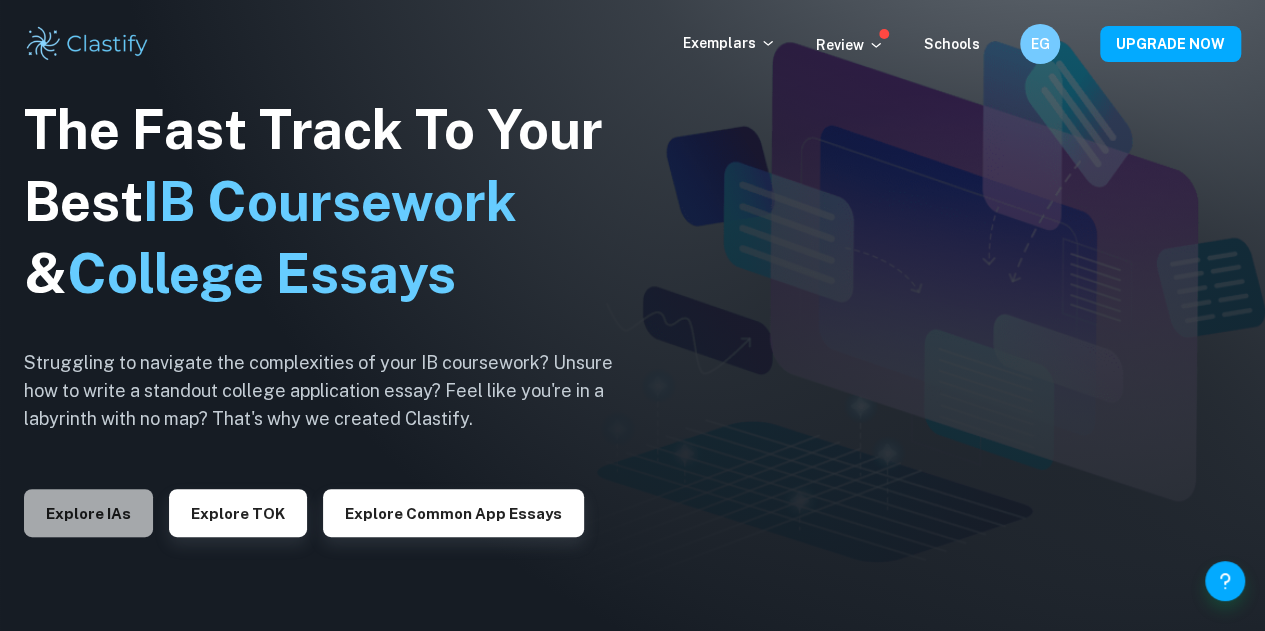 click on "Explore IAs" at bounding box center [88, 513] 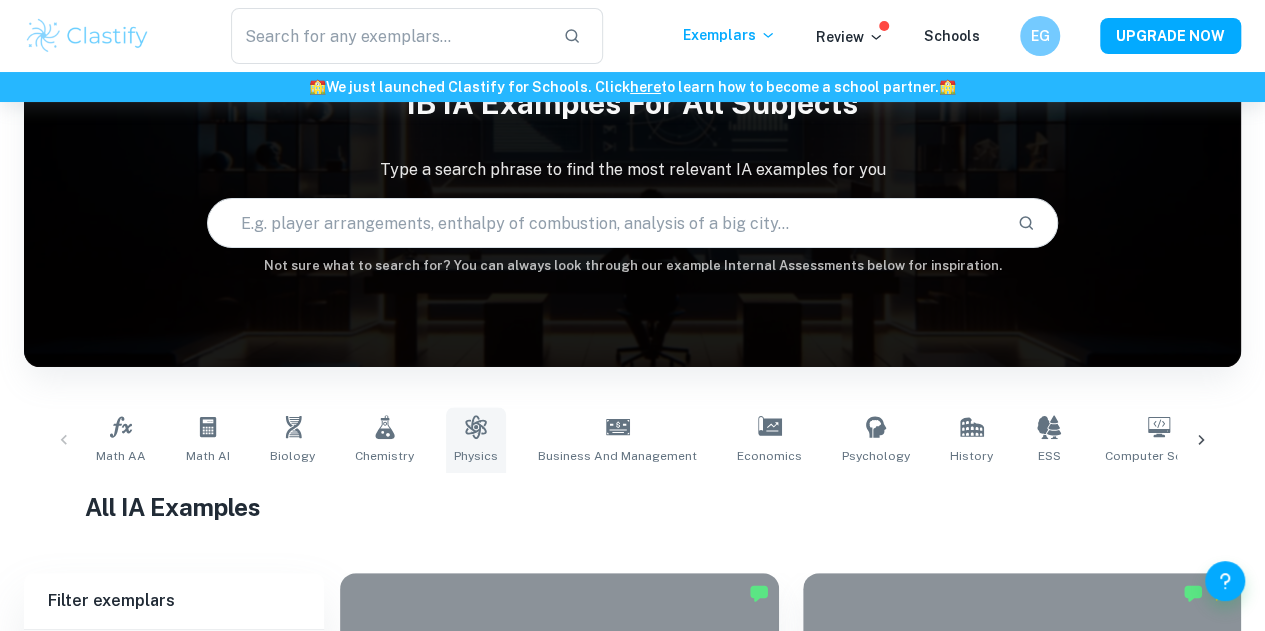 scroll, scrollTop: 108, scrollLeft: 0, axis: vertical 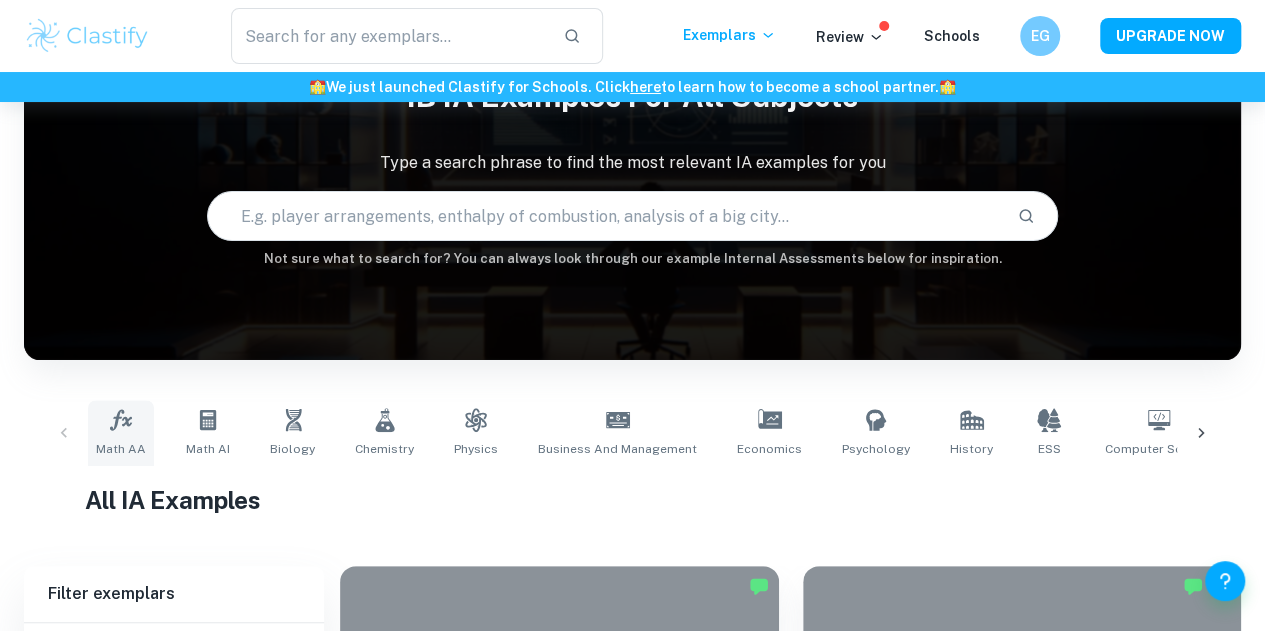 click on "Math AA" at bounding box center (121, 433) 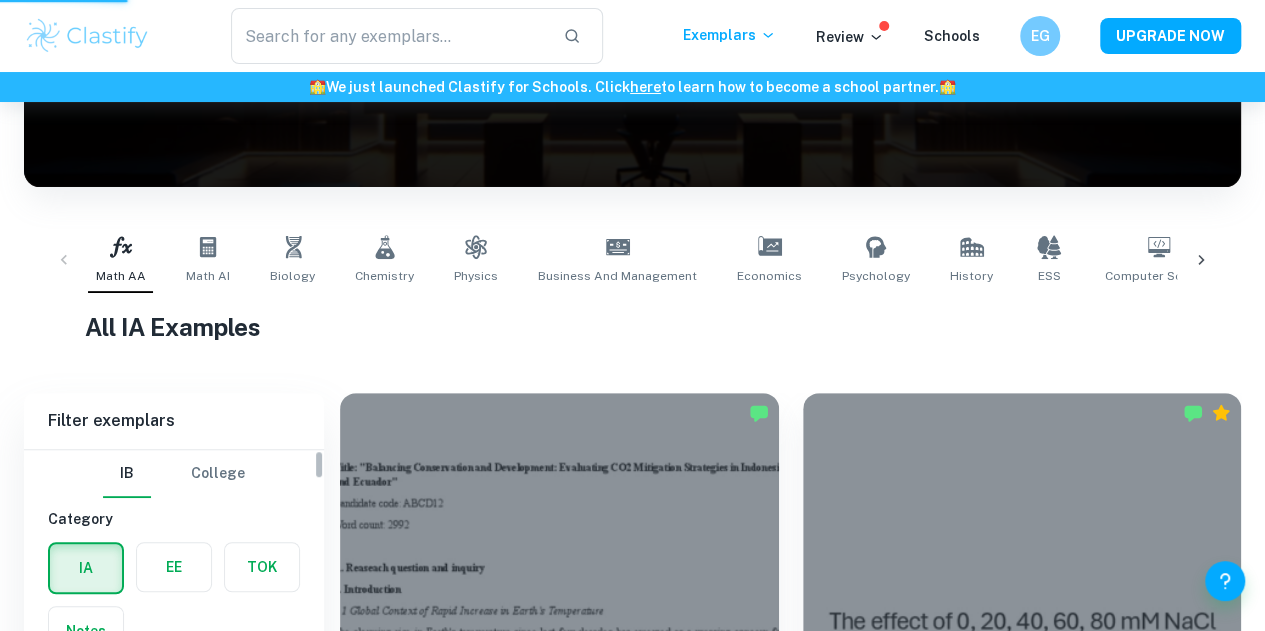 scroll, scrollTop: 282, scrollLeft: 0, axis: vertical 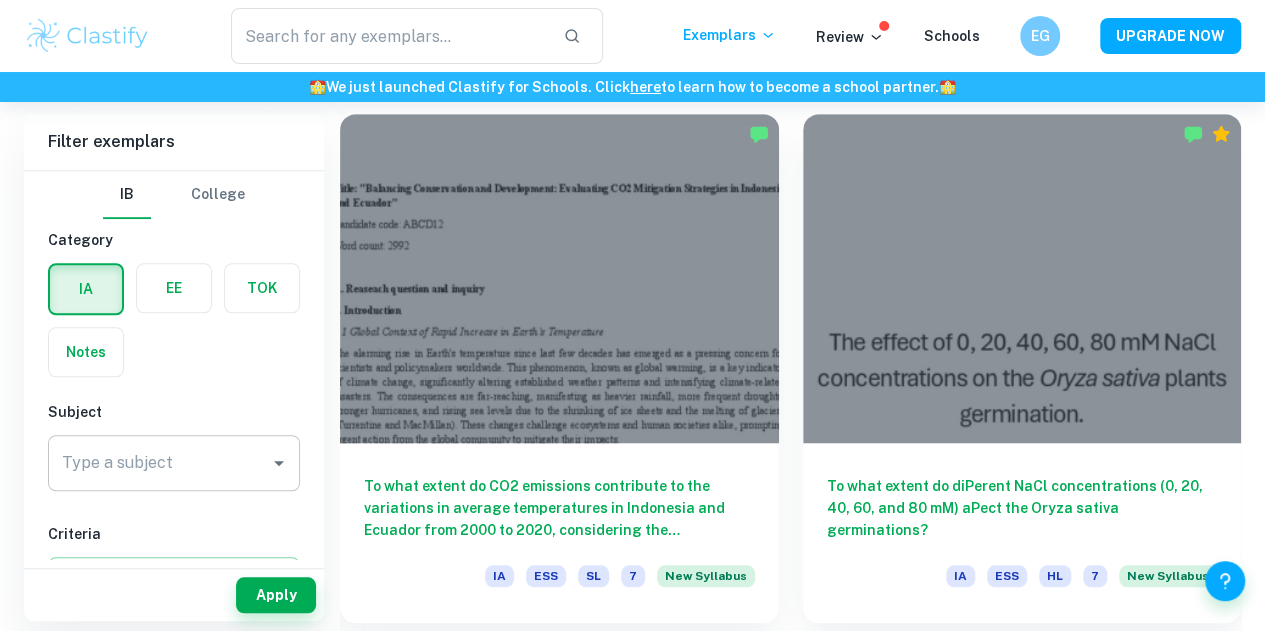 click on "Type a subject Type a subject" at bounding box center [174, 463] 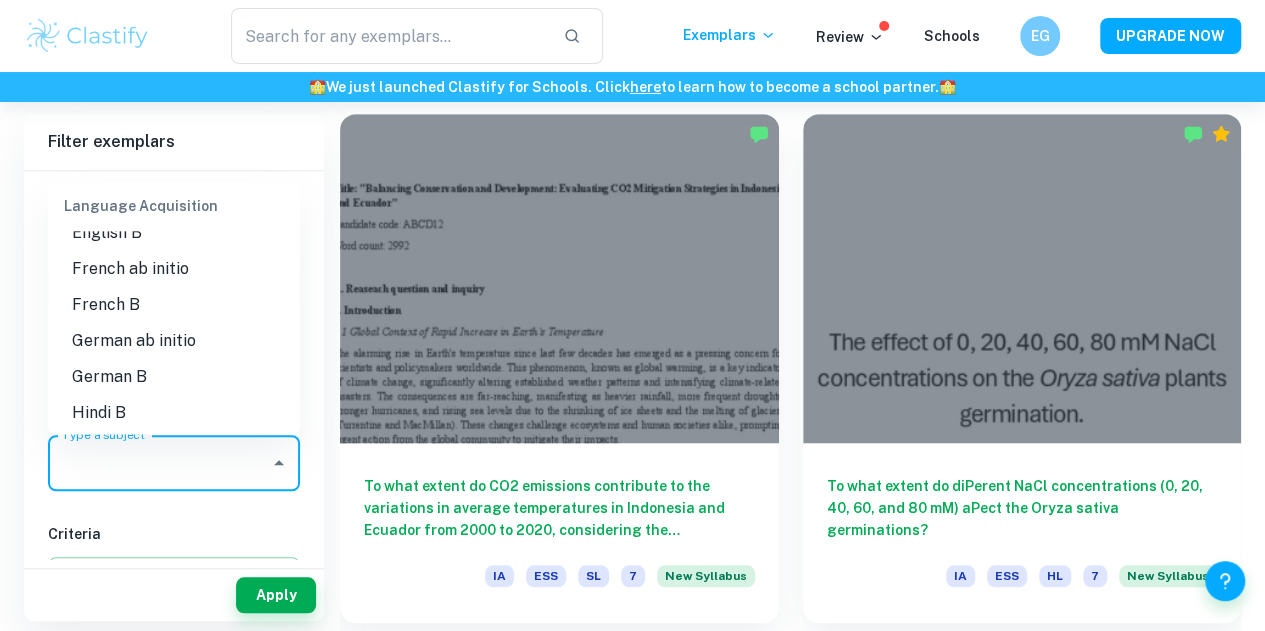 scroll, scrollTop: 1676, scrollLeft: 0, axis: vertical 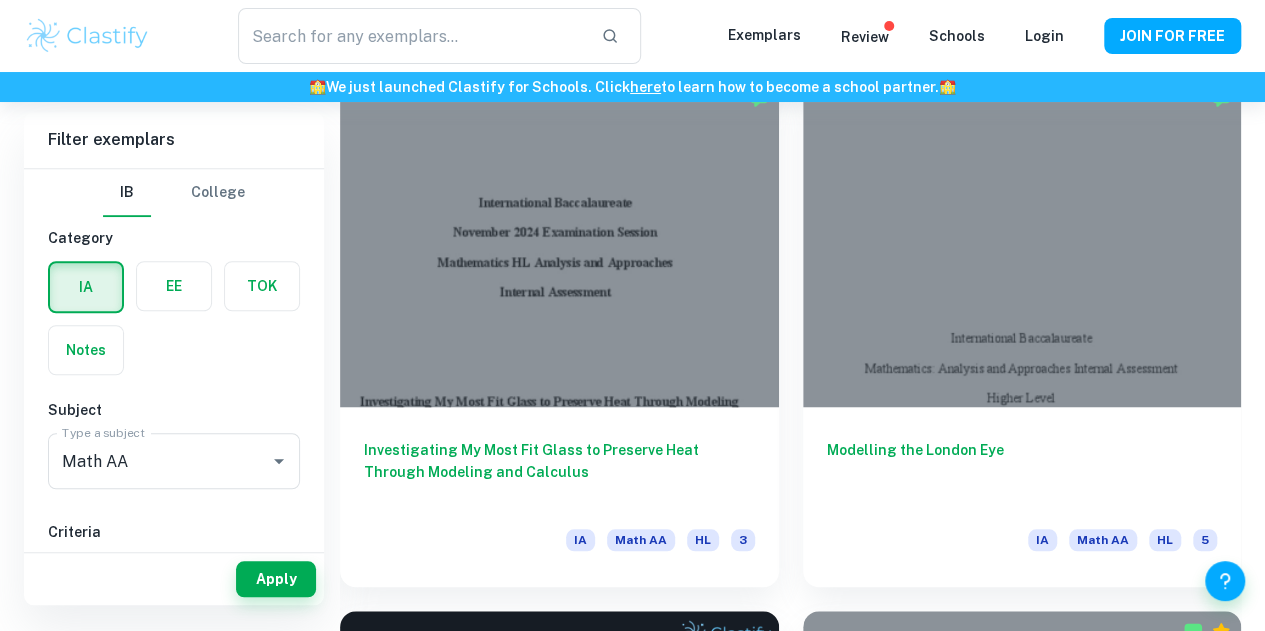 type on "Math AA" 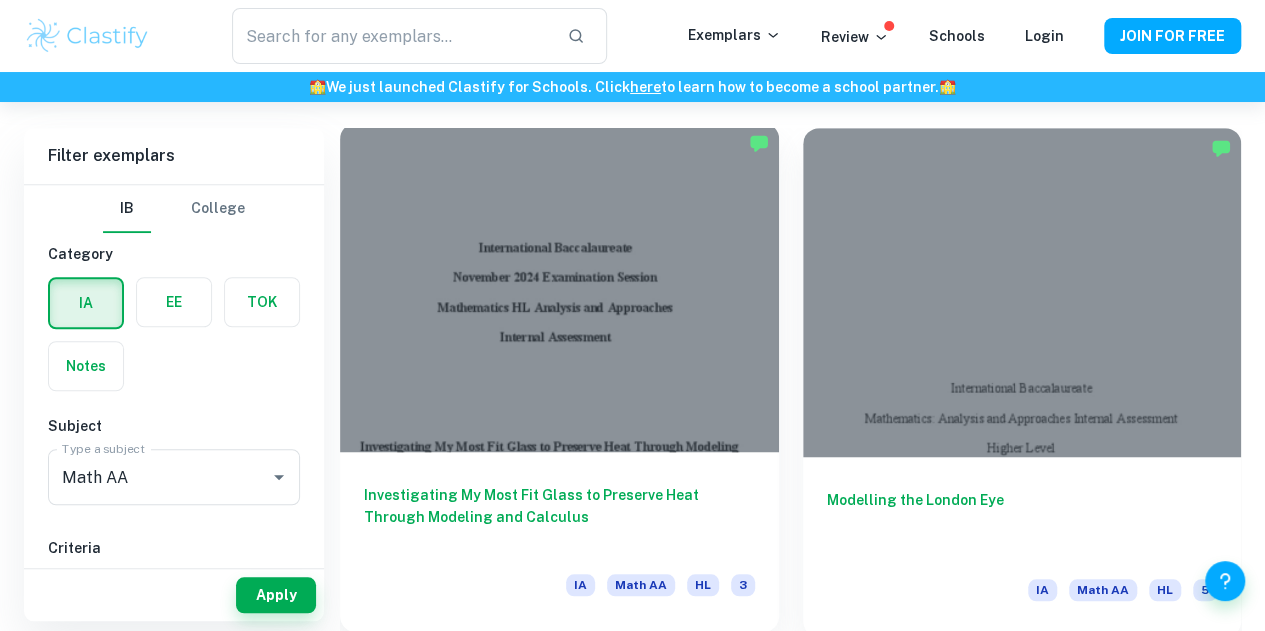 drag, startPoint x: 733, startPoint y: 25, endPoint x: 390, endPoint y: 372, distance: 487.91187 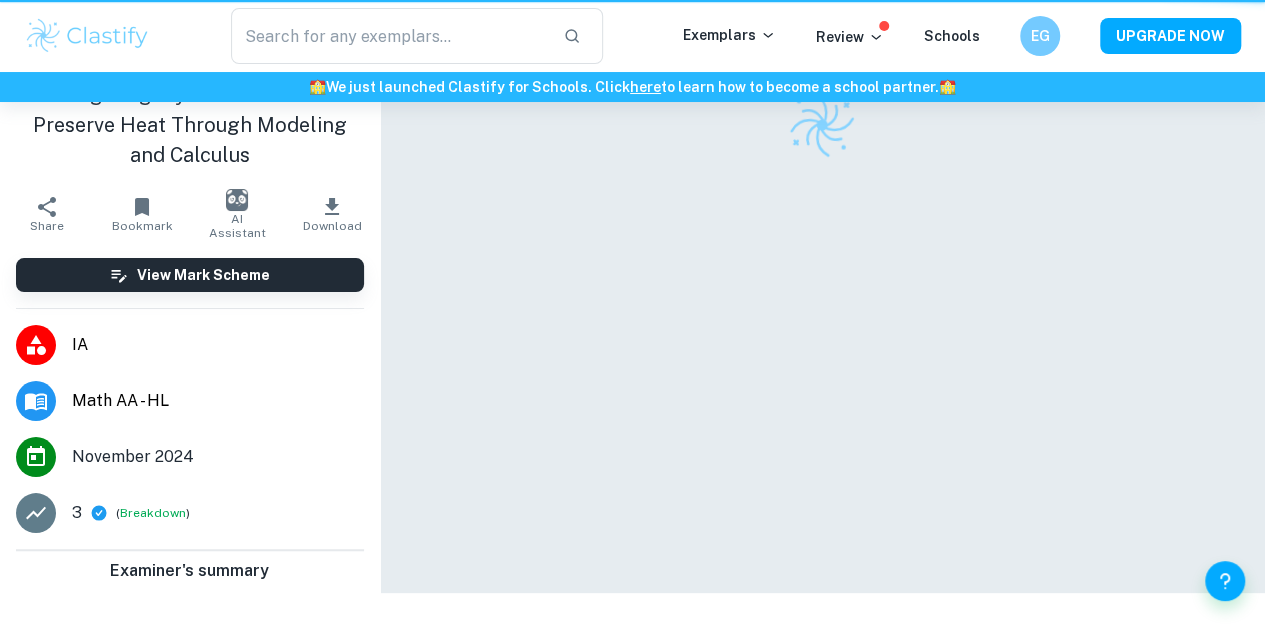 scroll, scrollTop: 0, scrollLeft: 0, axis: both 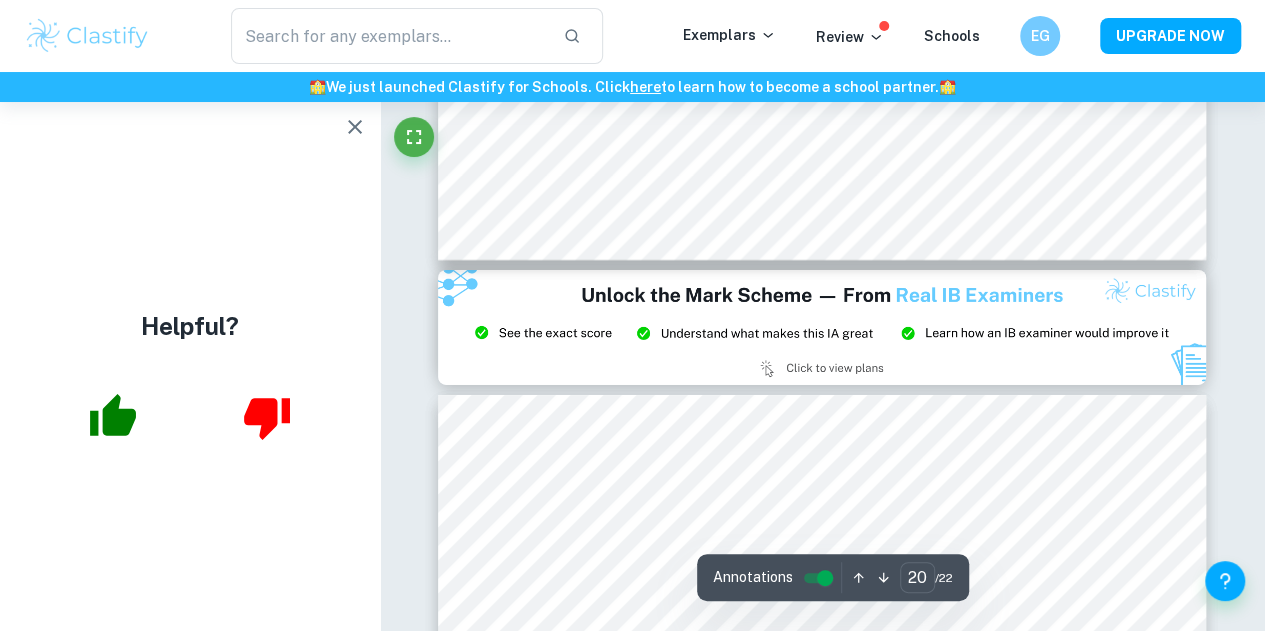 type on "21" 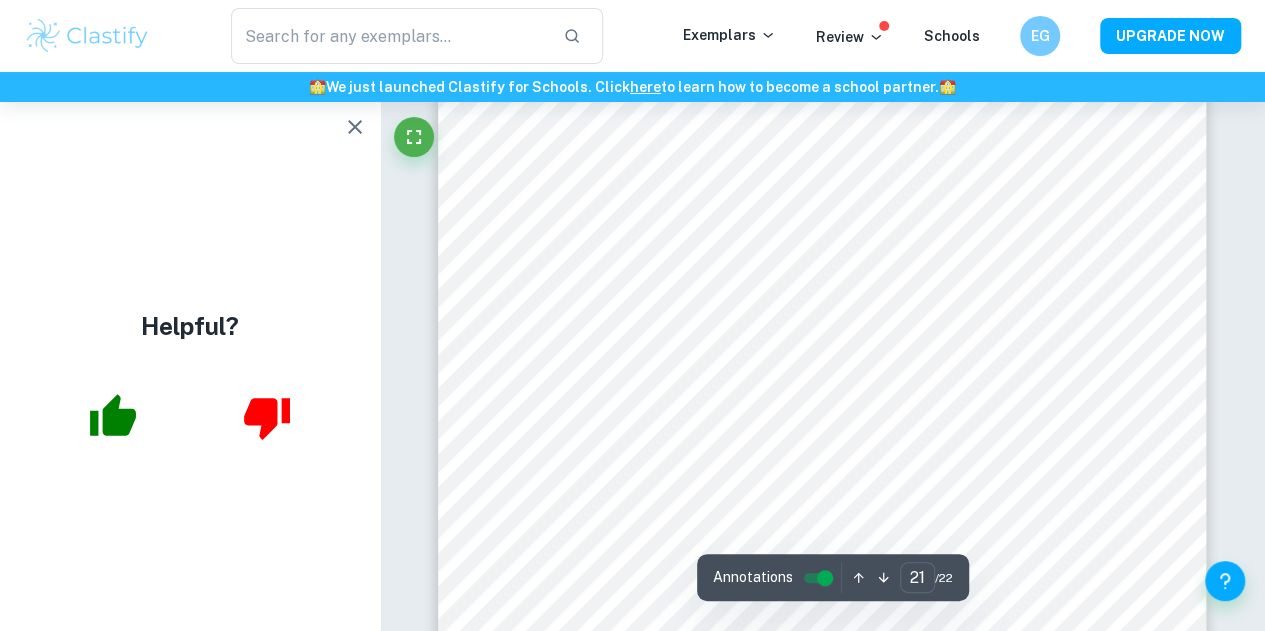 scroll, scrollTop: 22602, scrollLeft: 0, axis: vertical 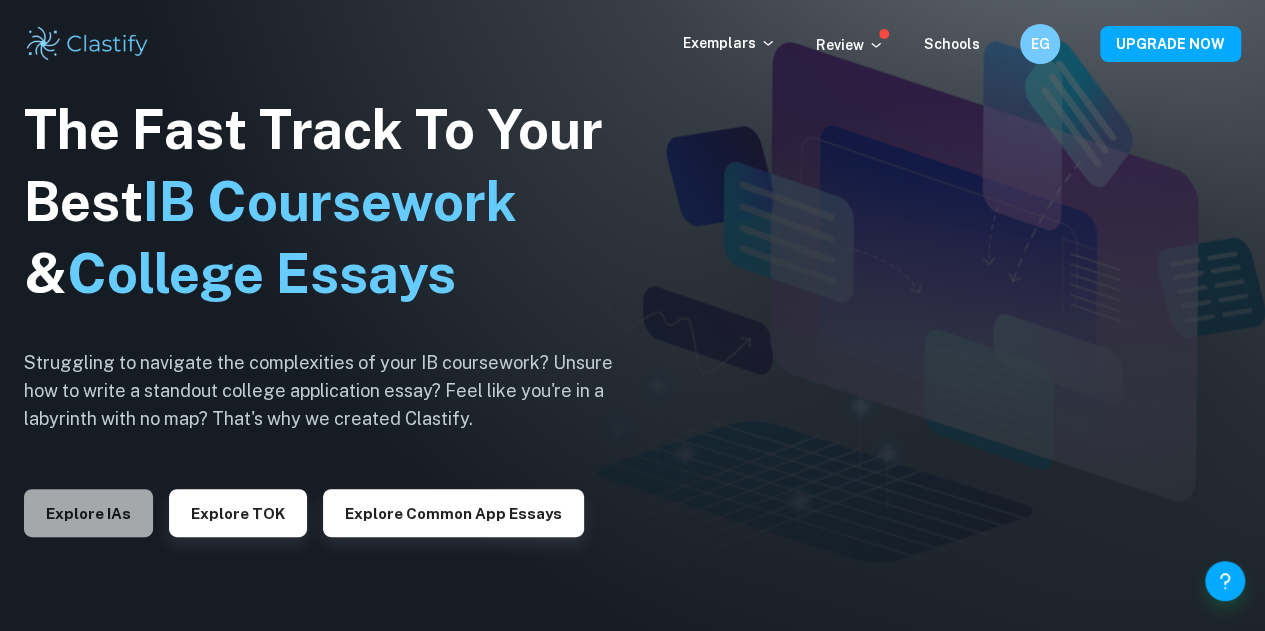 click on "Explore IAs" at bounding box center [88, 513] 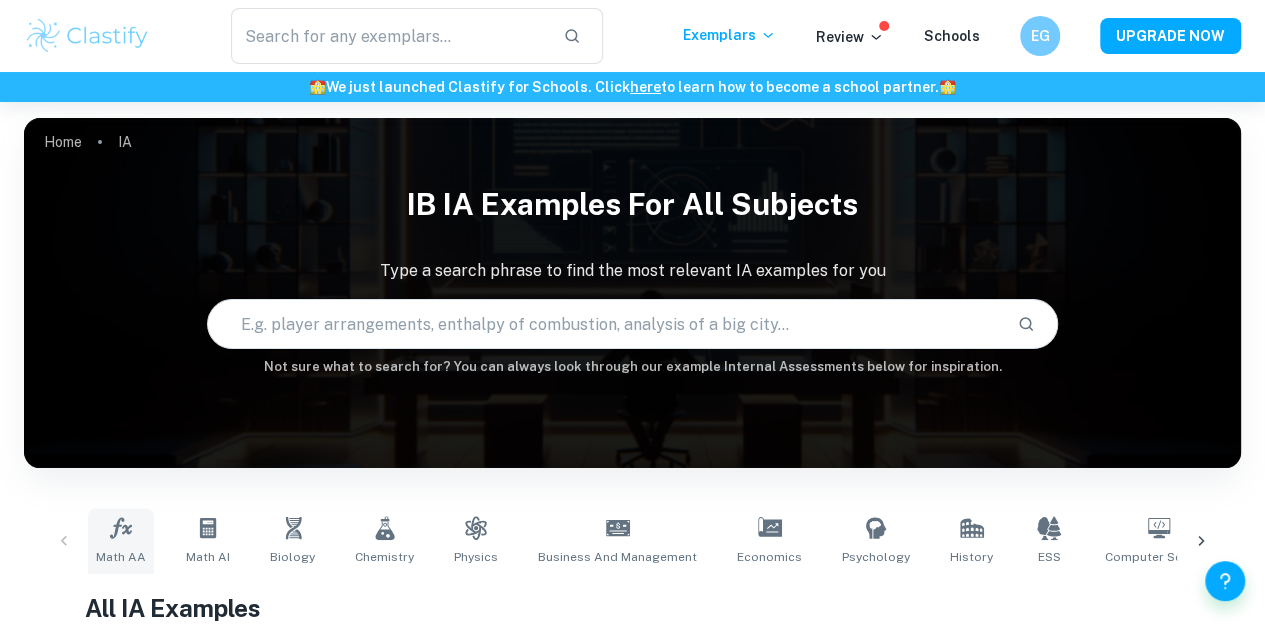 click on "Math AA" at bounding box center (121, 557) 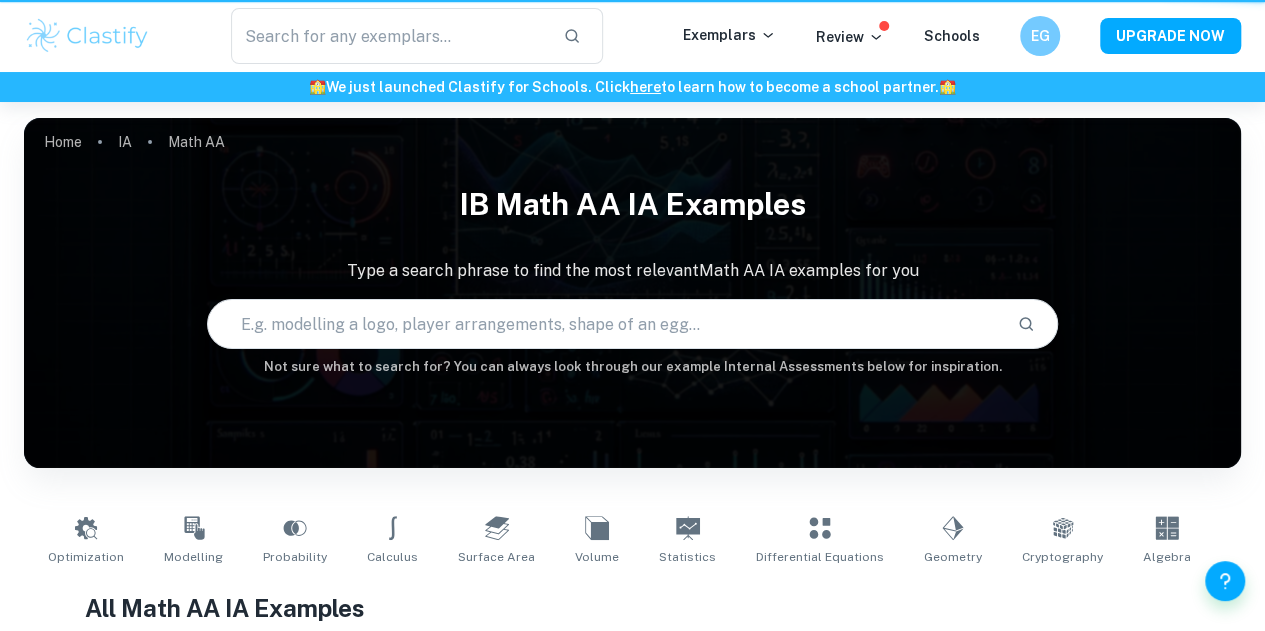 type on "Math AA" 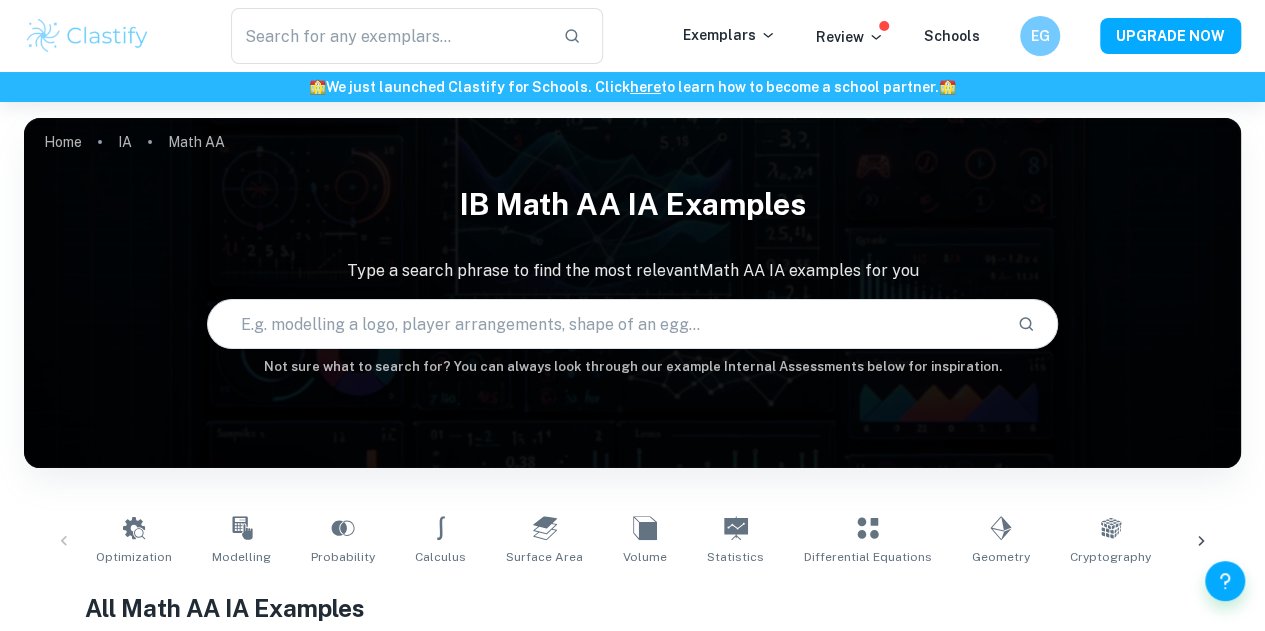 scroll, scrollTop: 375, scrollLeft: 0, axis: vertical 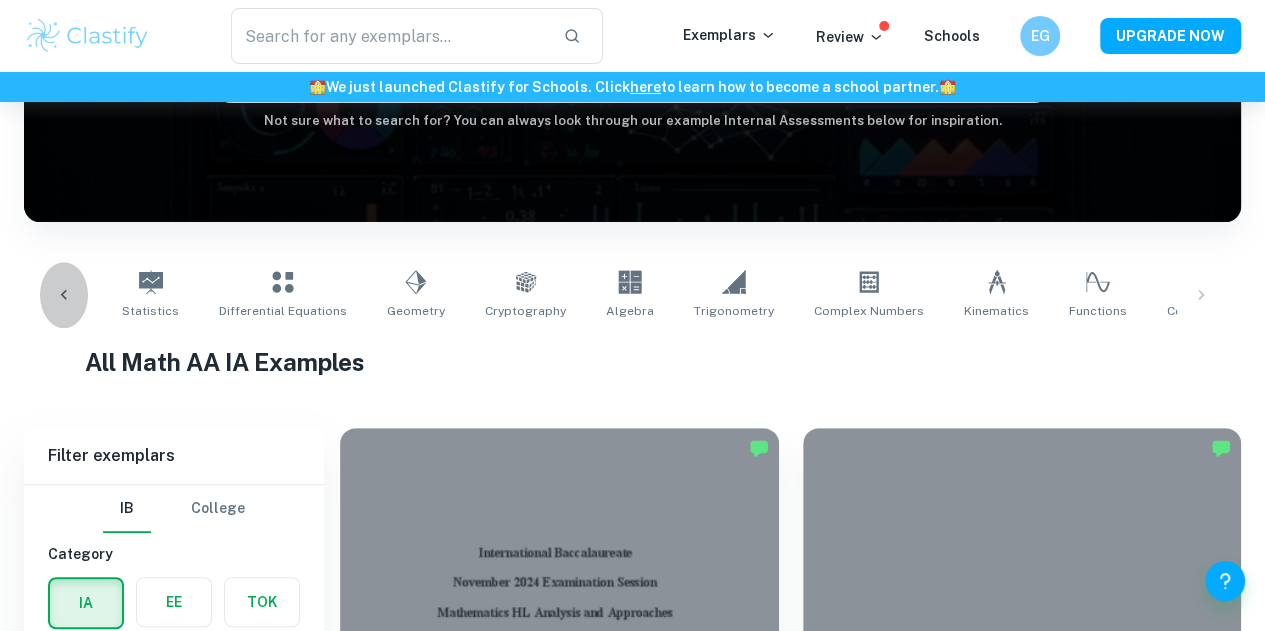 click 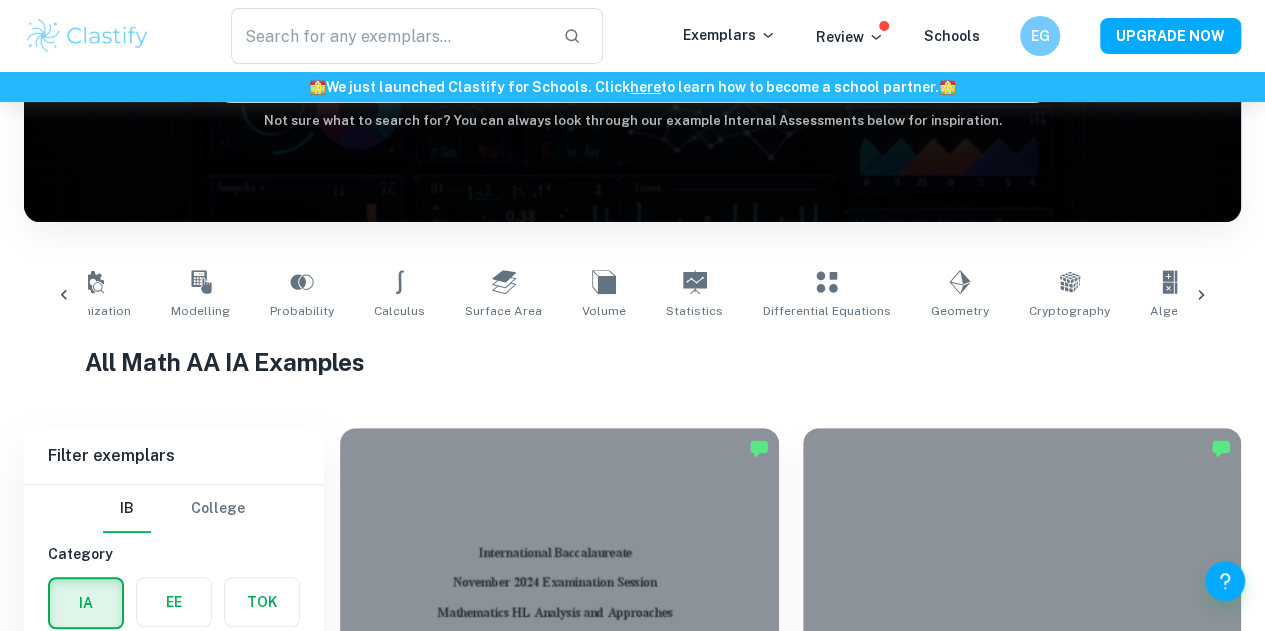 scroll, scrollTop: 0, scrollLeft: 0, axis: both 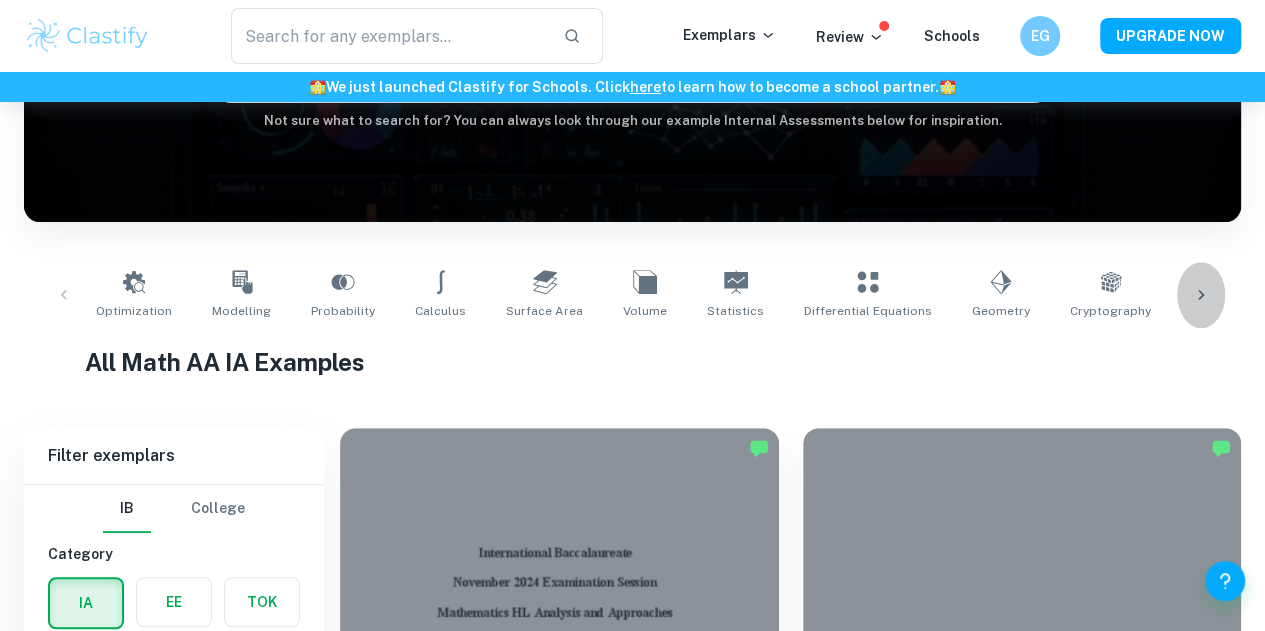 click at bounding box center [1201, 295] 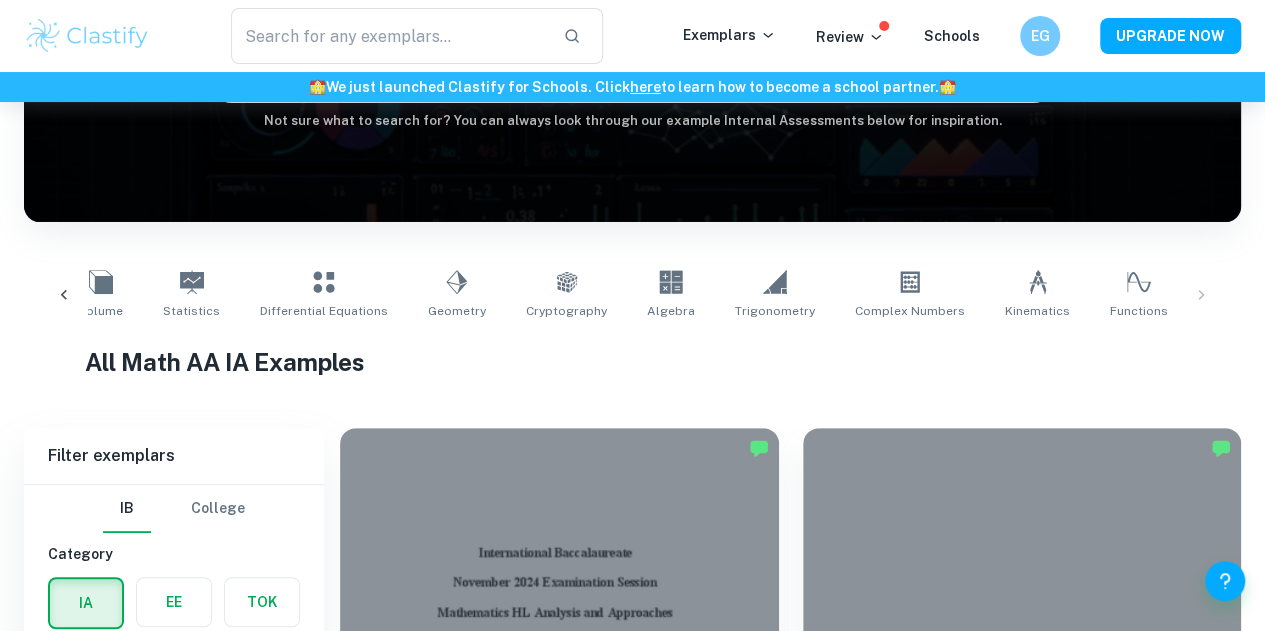 scroll, scrollTop: 0, scrollLeft: 585, axis: horizontal 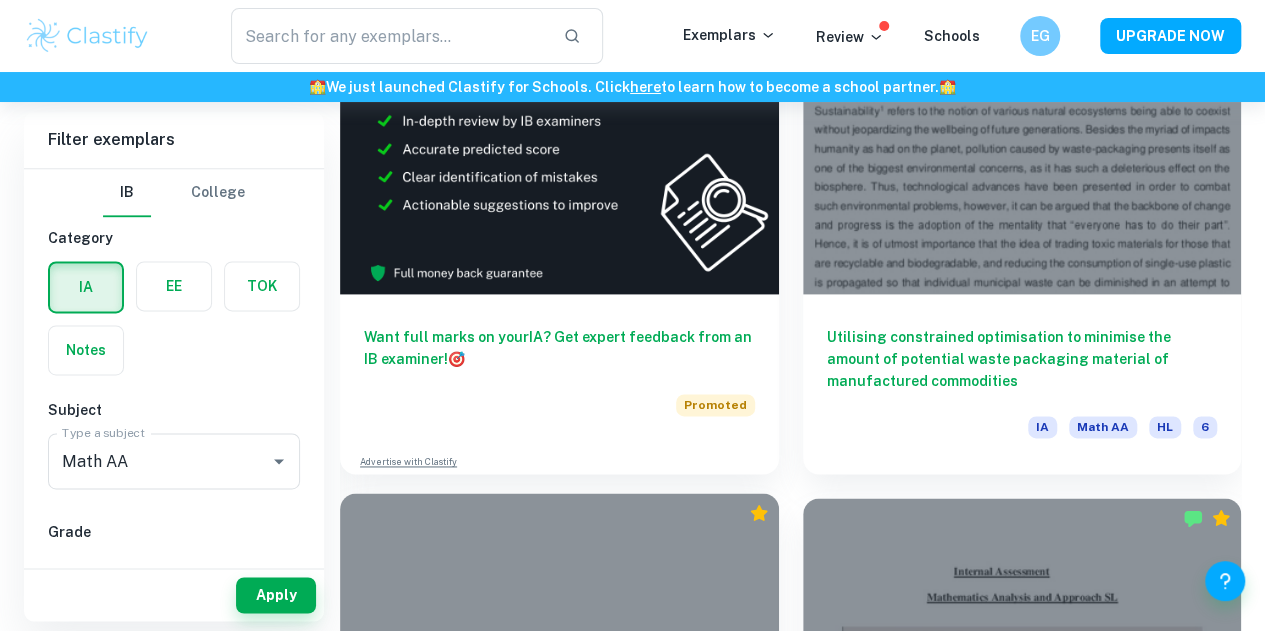 click at bounding box center [1022, 1195] 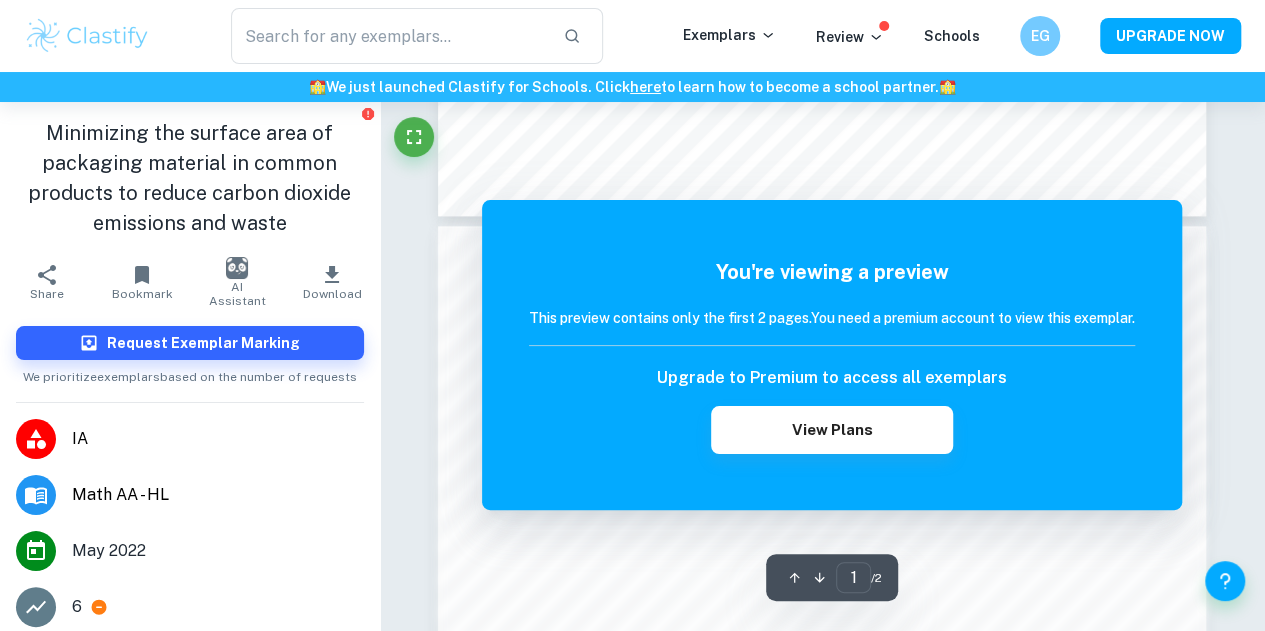 scroll, scrollTop: 993, scrollLeft: 0, axis: vertical 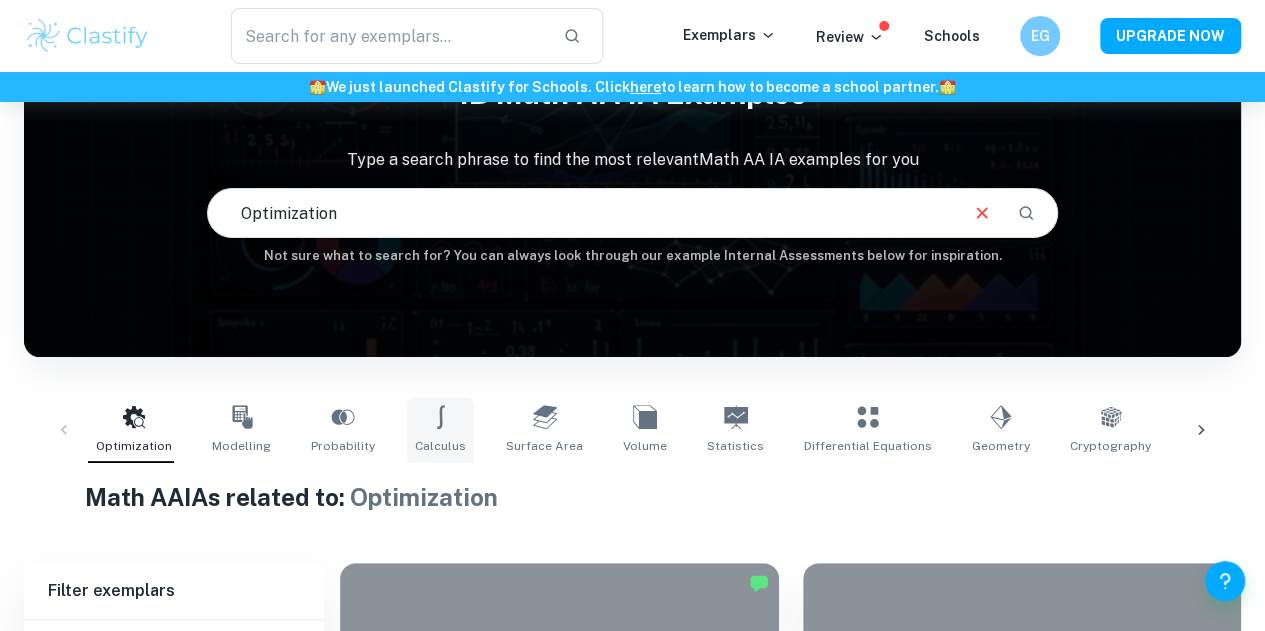 click on "Calculus" at bounding box center (440, 430) 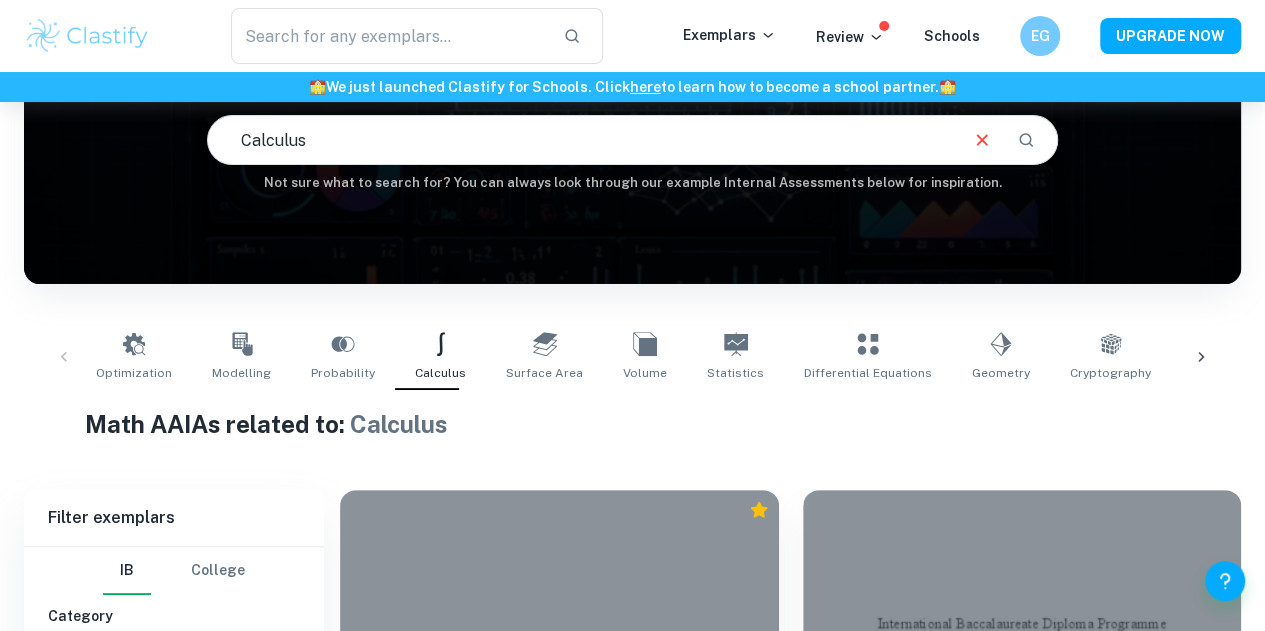 scroll, scrollTop: 142, scrollLeft: 0, axis: vertical 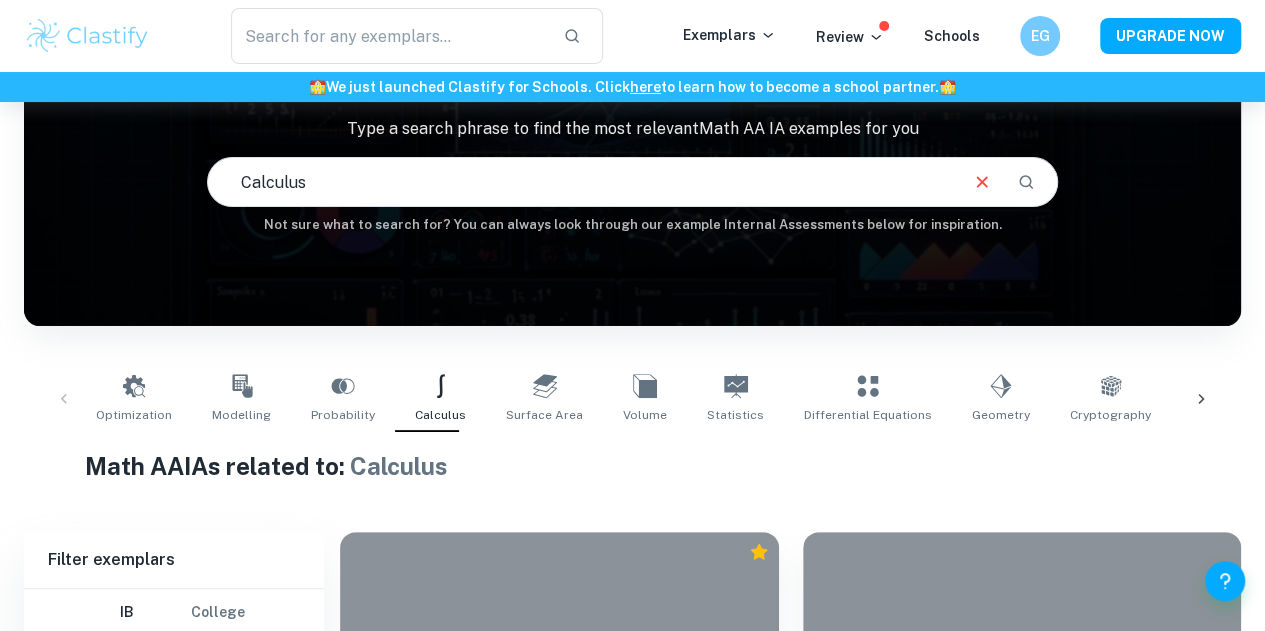 click on "Optimization Modelling Probability Calculus Surface Area Volume Statistics Differential Equations Geometry Cryptography Algebra Trigonometry Complex Numbers Kinematics Functions Correlation" at bounding box center (632, 399) 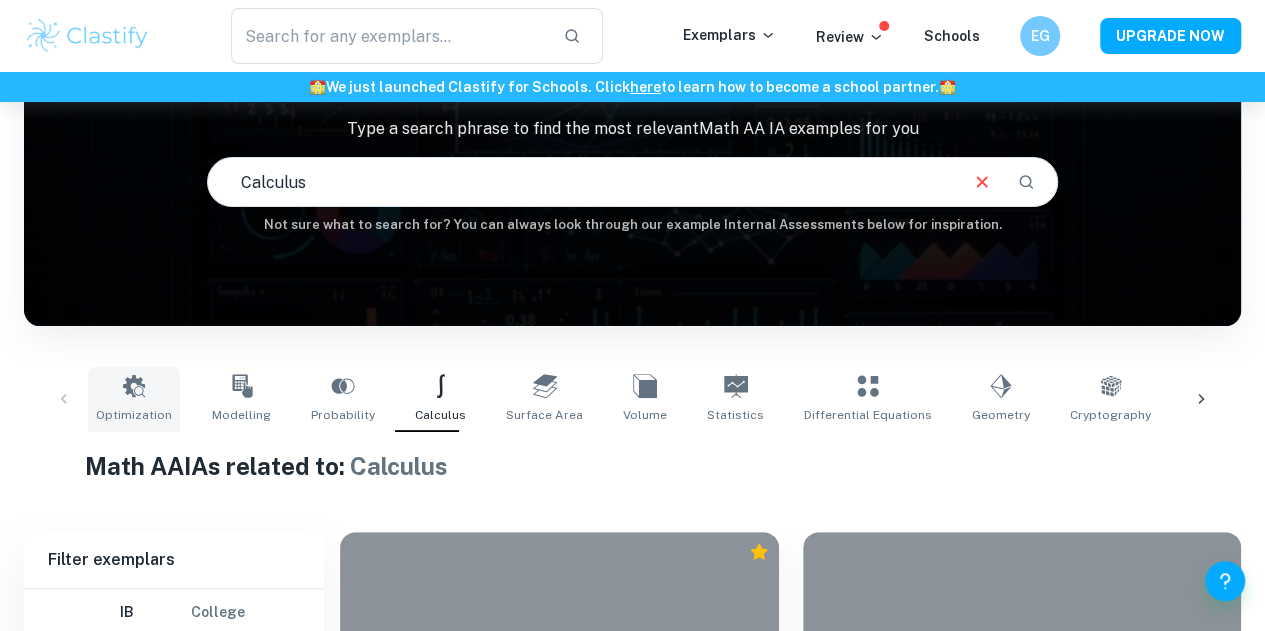 scroll, scrollTop: 238, scrollLeft: 0, axis: vertical 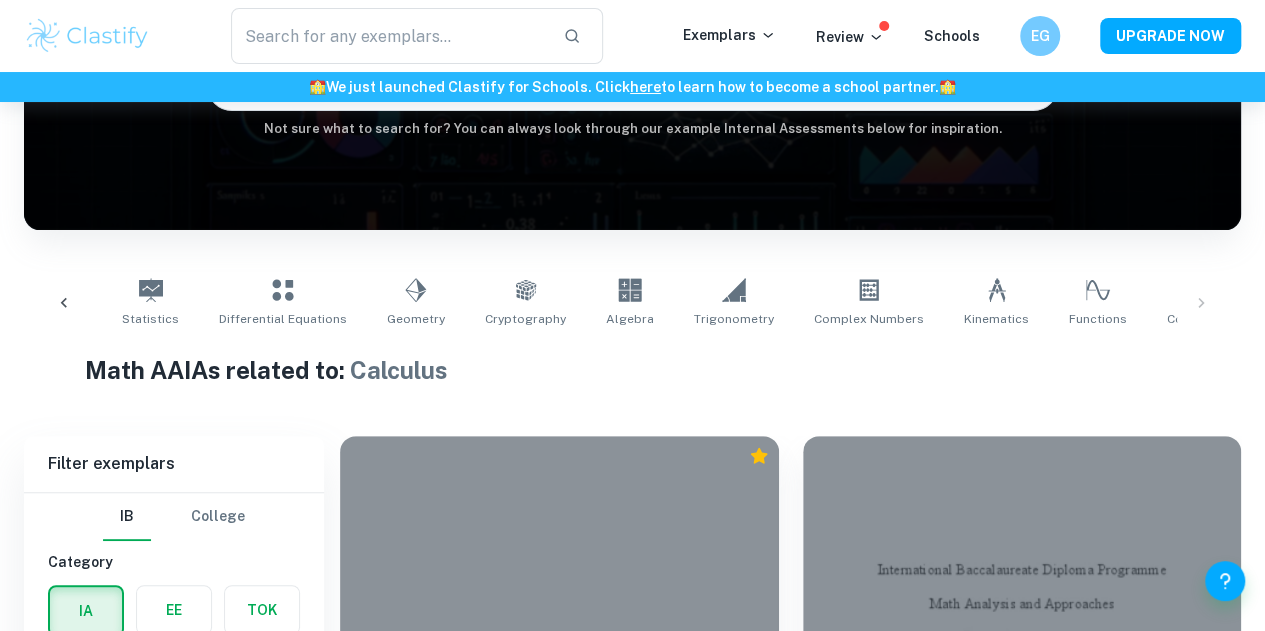click on "Correlation" at bounding box center [1200, 319] 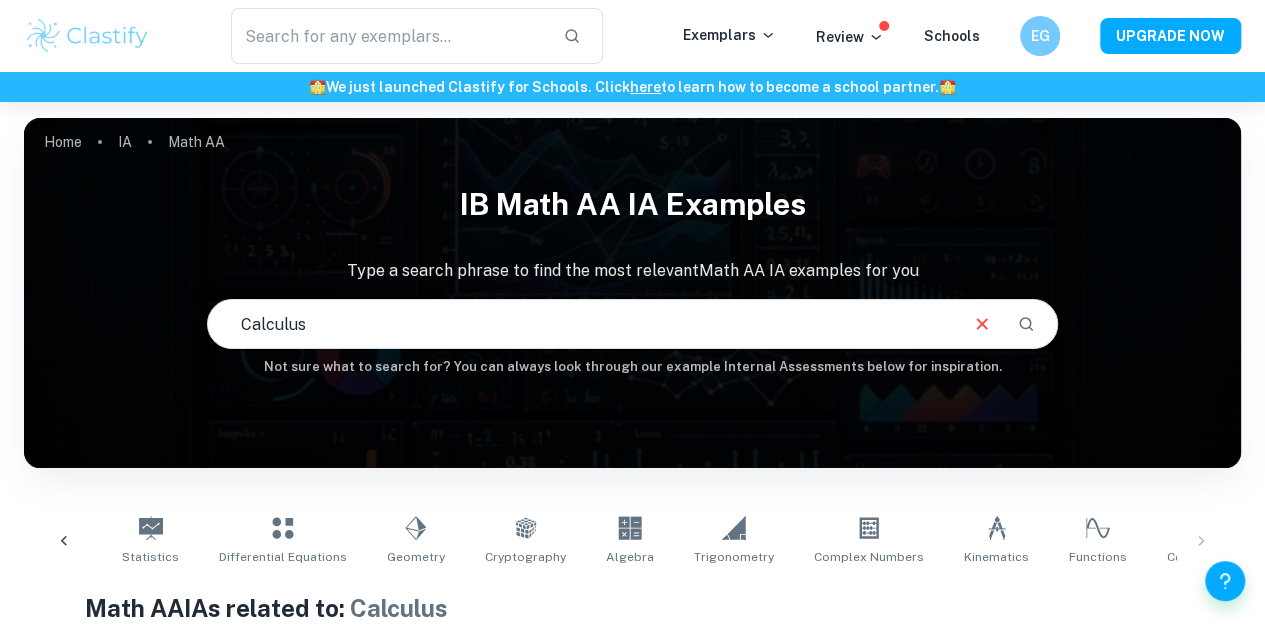 type on "Correlation" 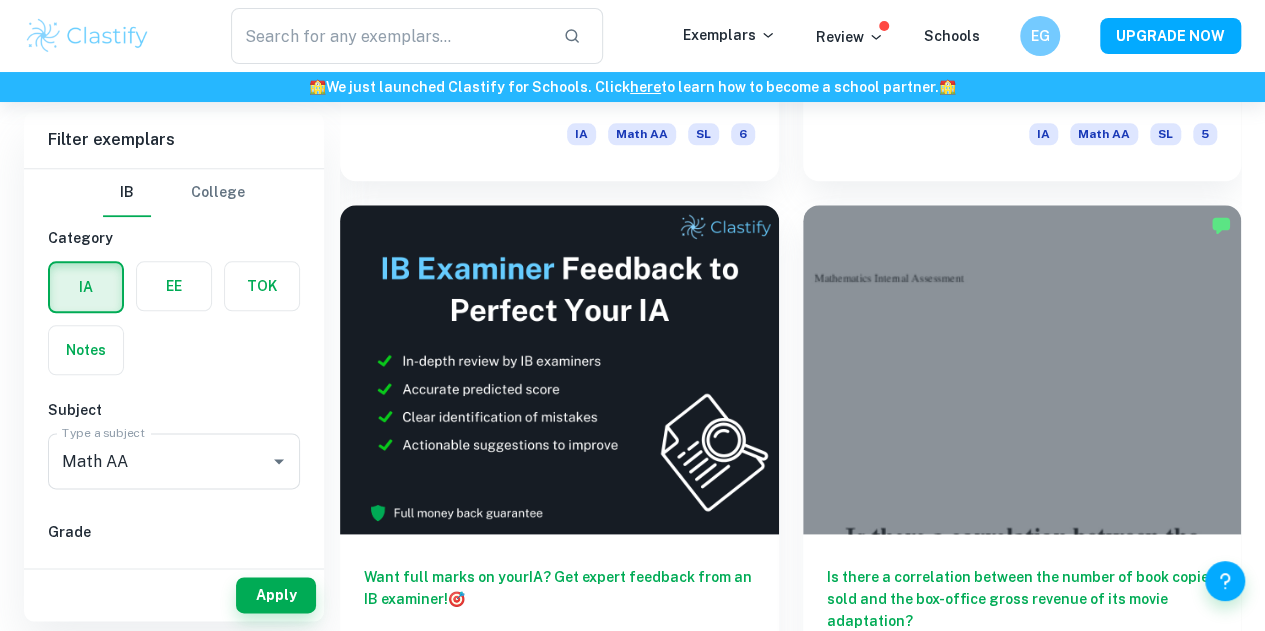 scroll, scrollTop: 1004, scrollLeft: 0, axis: vertical 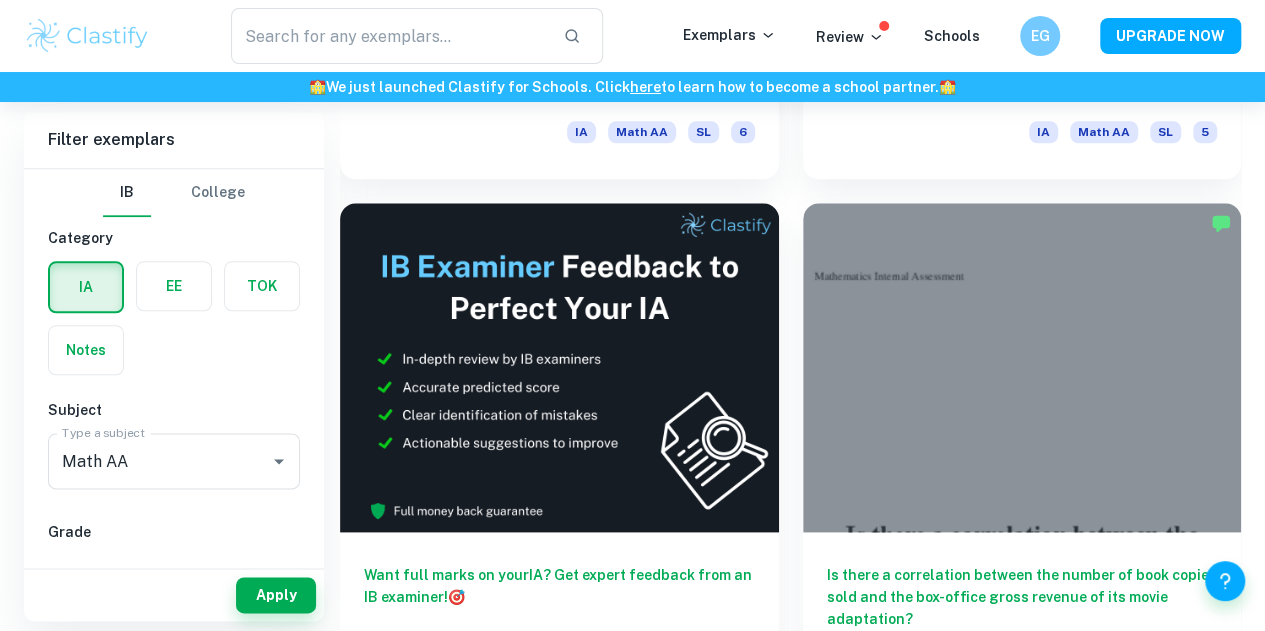 click on "Is there a correlation between unemployment and inflation rates?" at bounding box center (559, 1125) 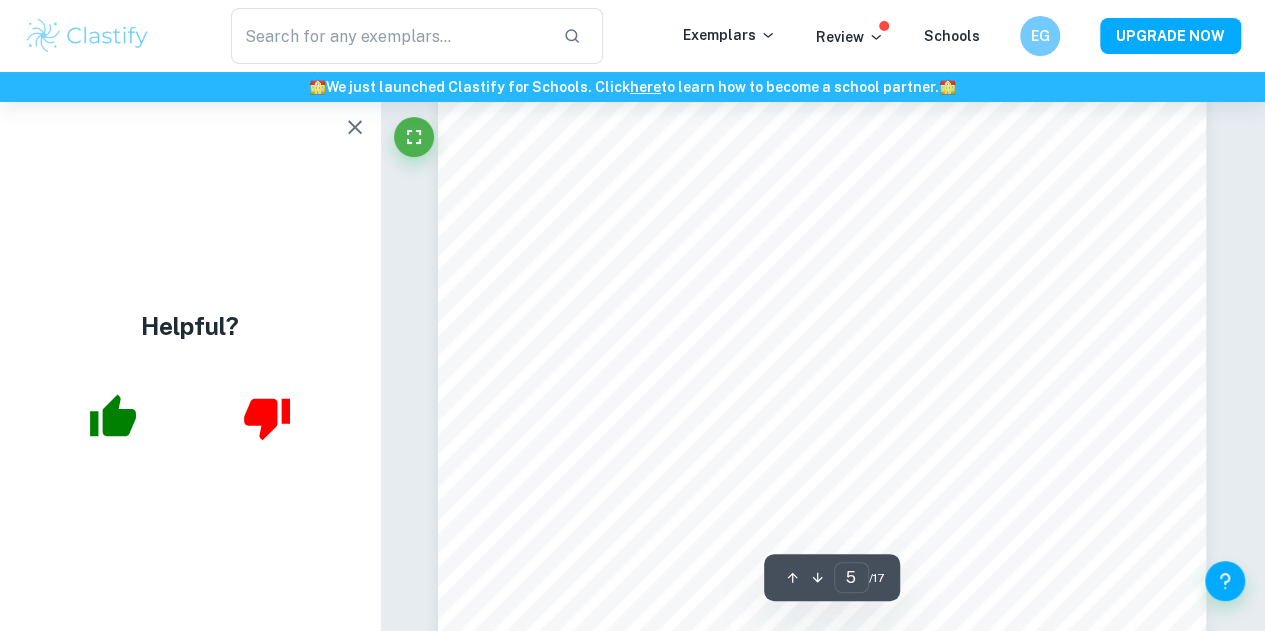 scroll, scrollTop: 5073, scrollLeft: 0, axis: vertical 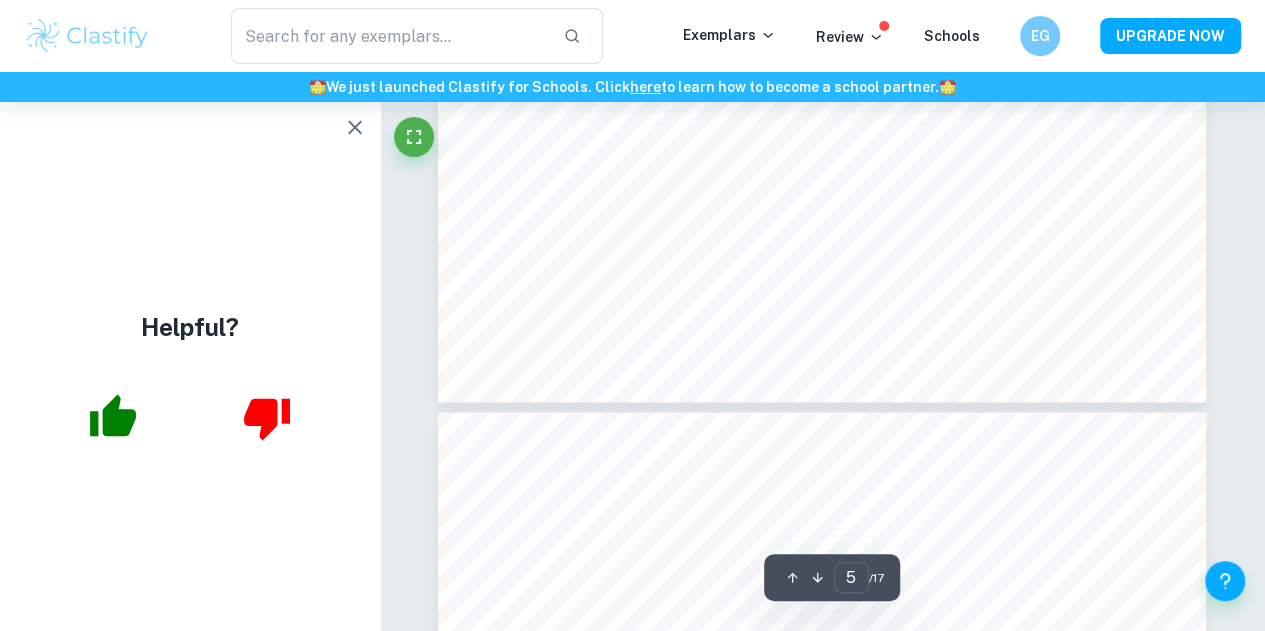 type on "6" 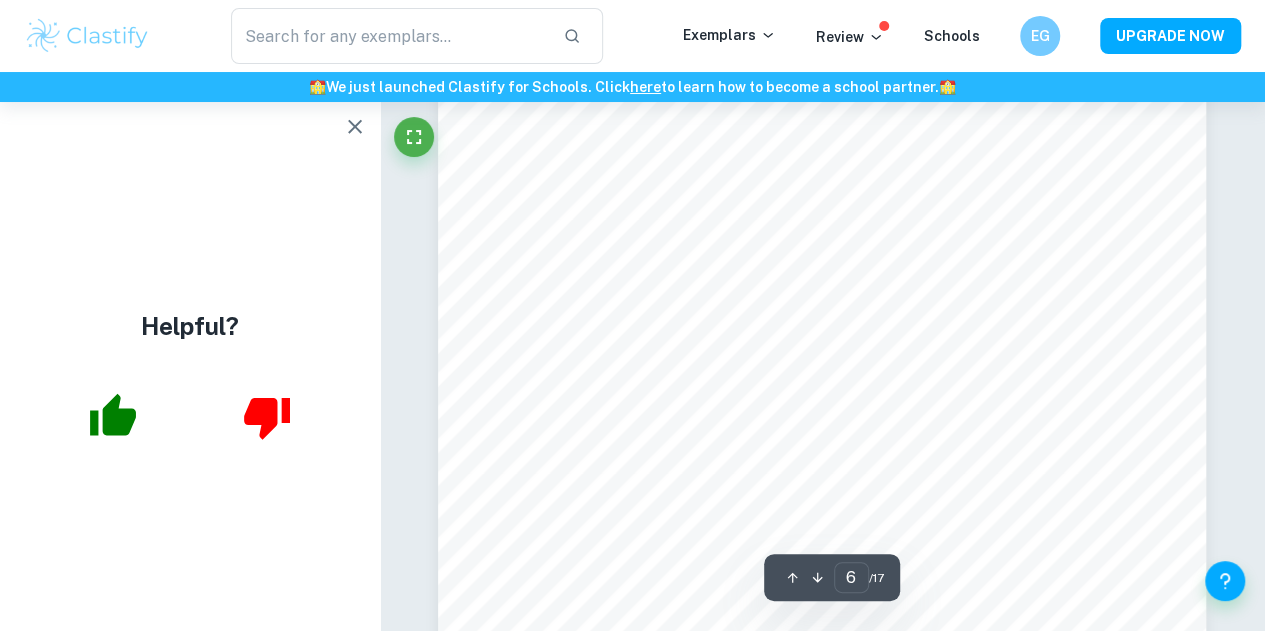 scroll, scrollTop: 6117, scrollLeft: 0, axis: vertical 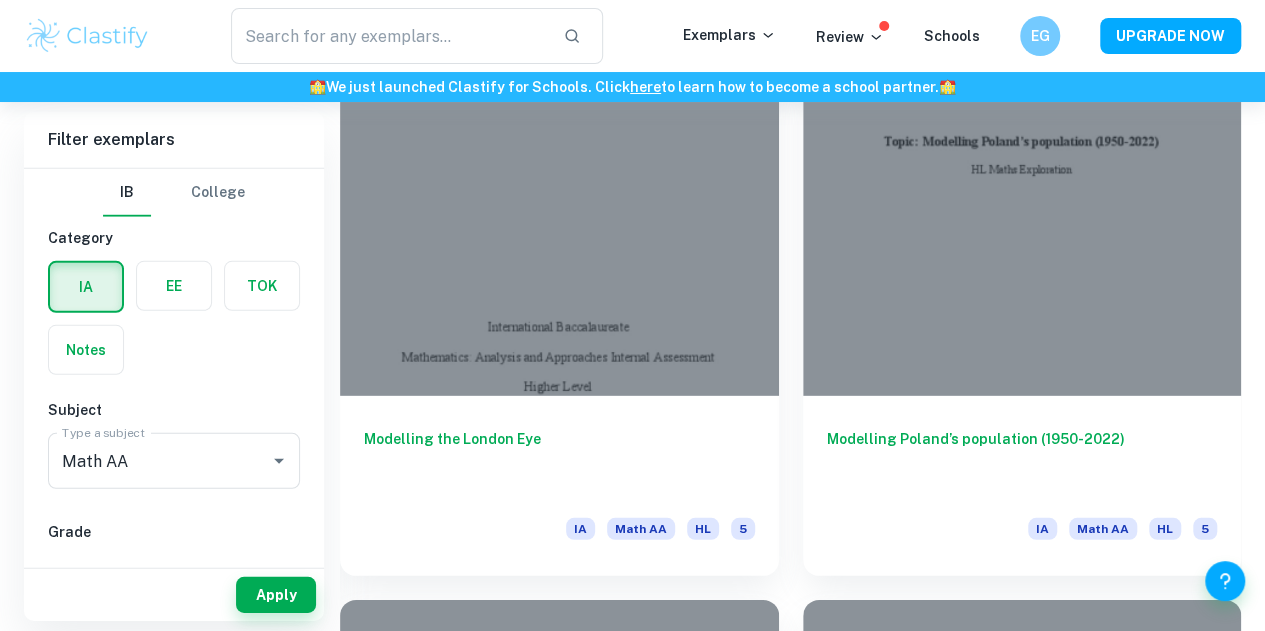 click on "Modelling my photo of a butterfly using mathematics IA Math AA SL 5" at bounding box center [559, 2613] 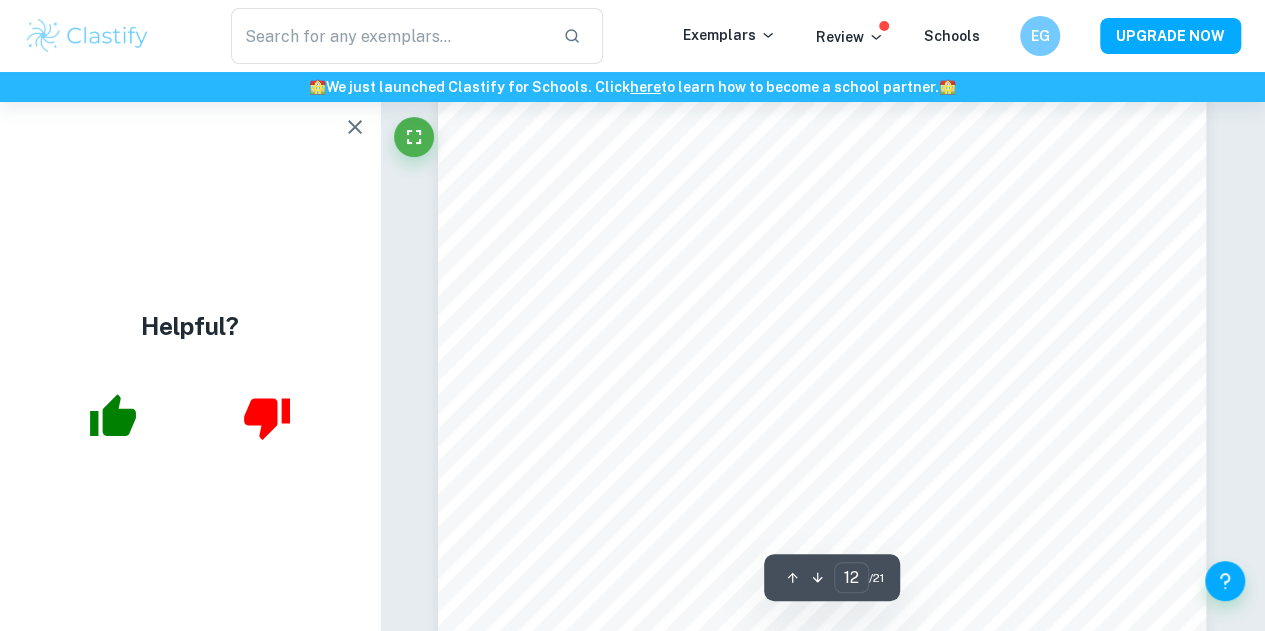 scroll, scrollTop: 11597, scrollLeft: 0, axis: vertical 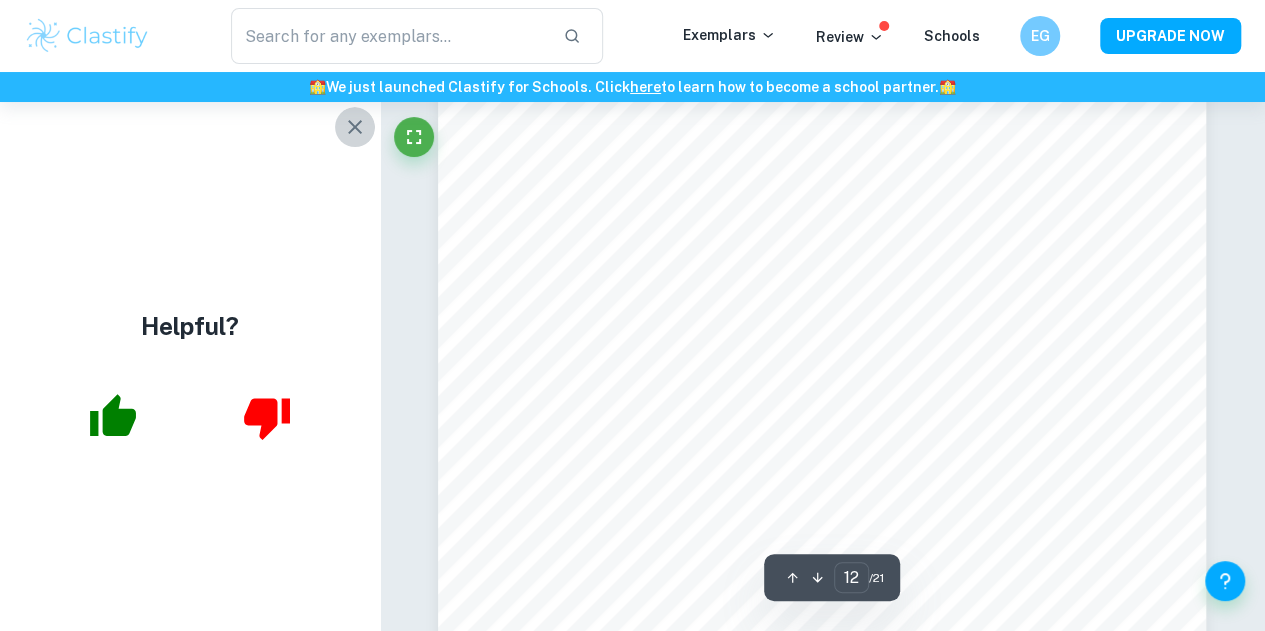 click 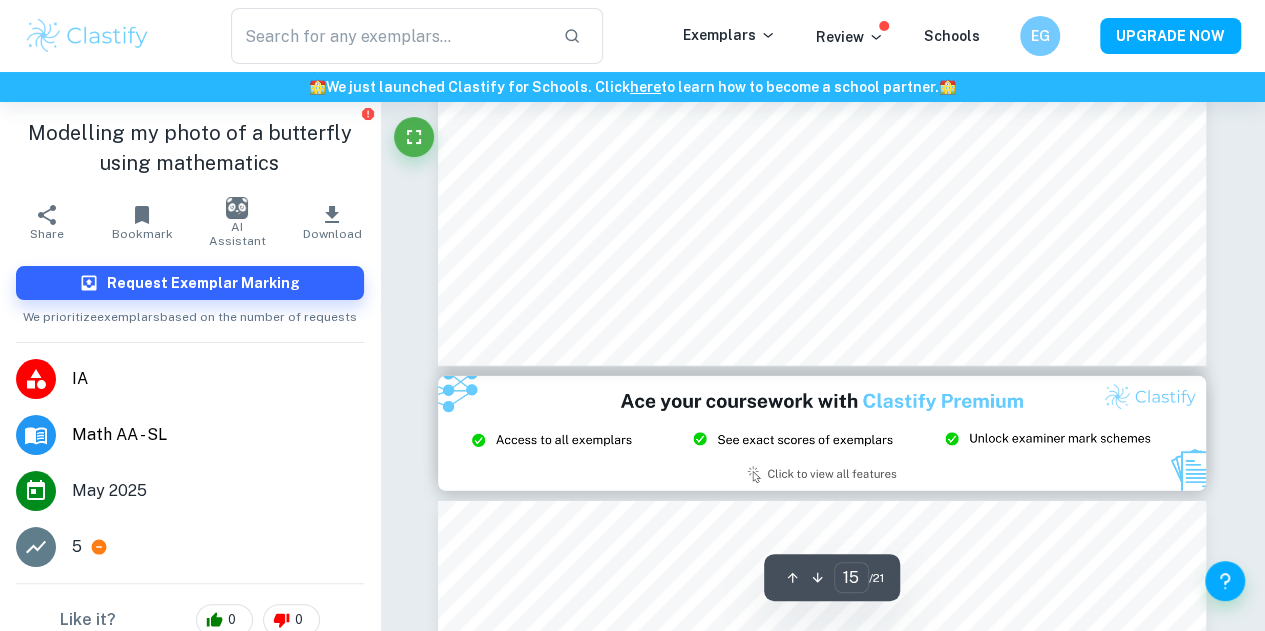 scroll, scrollTop: 14624, scrollLeft: 0, axis: vertical 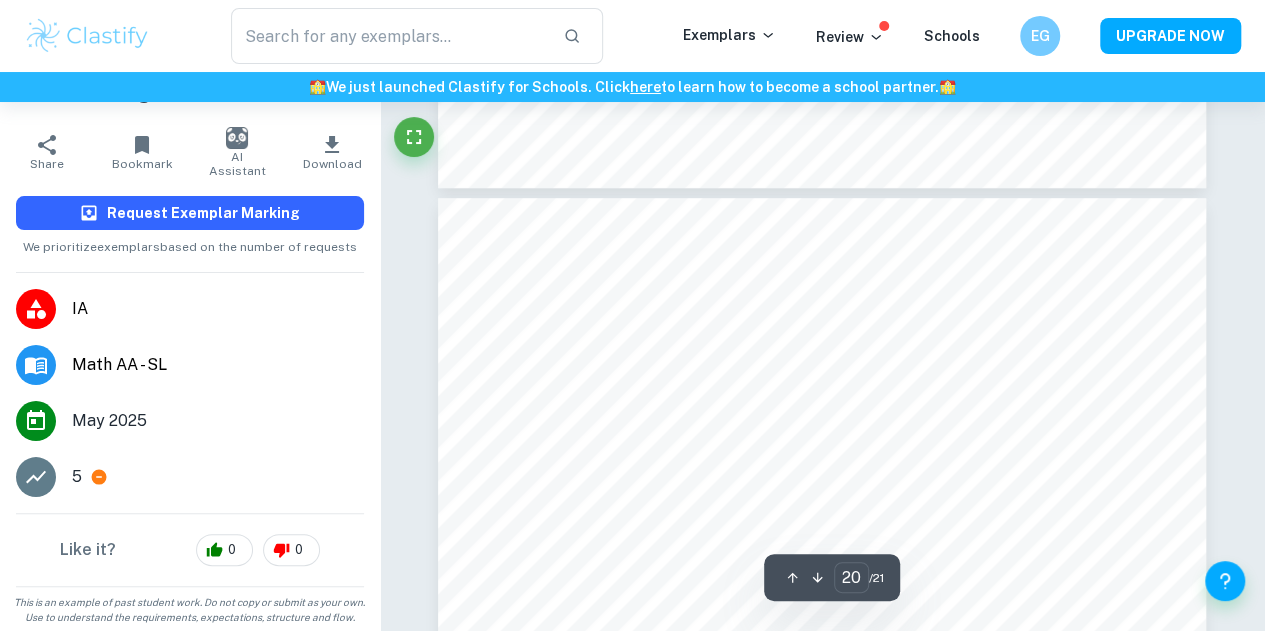 click on "Request Exemplar Marking" at bounding box center (190, 213) 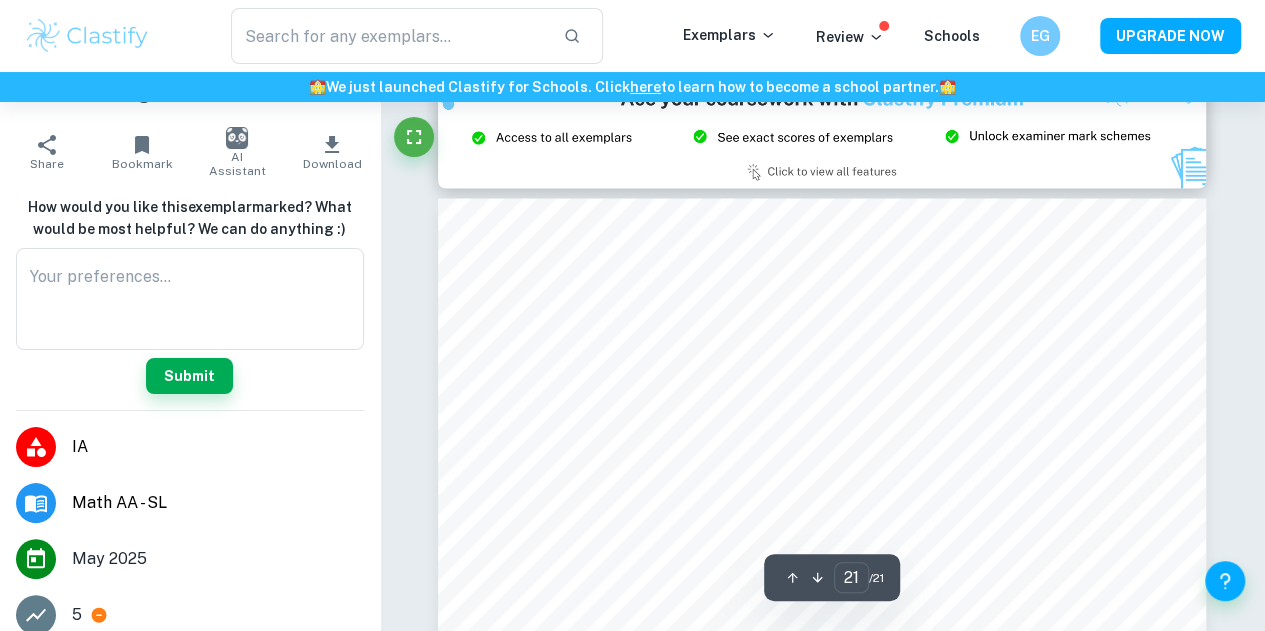 scroll, scrollTop: 20713, scrollLeft: 0, axis: vertical 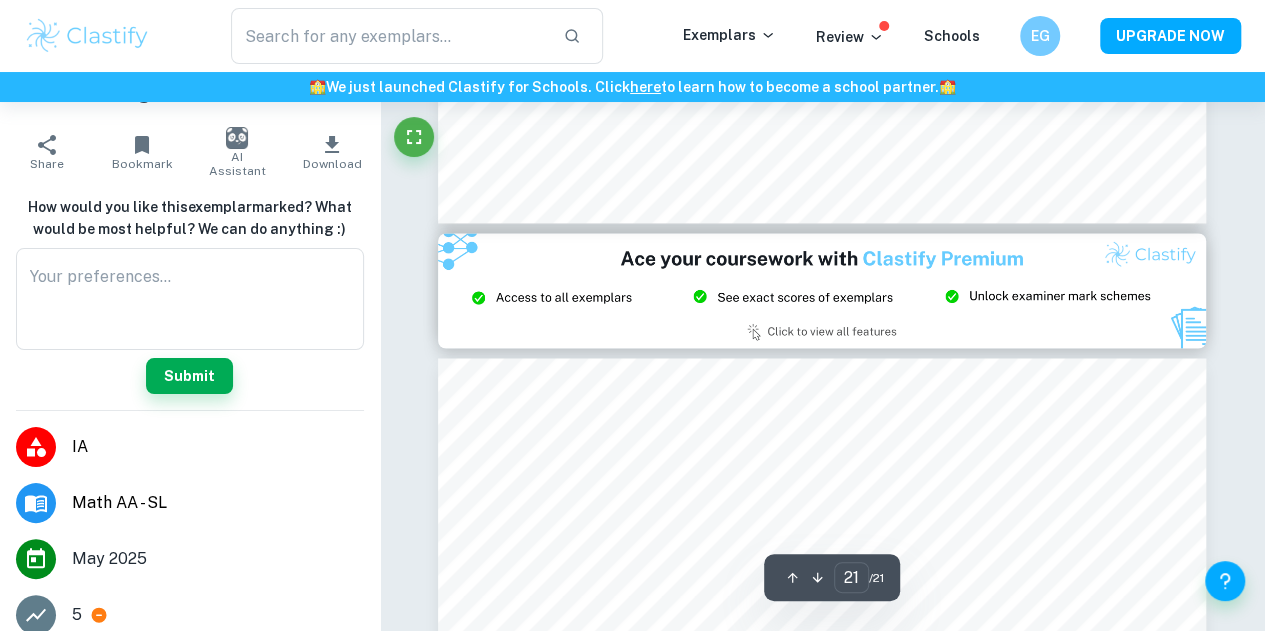 type on "20" 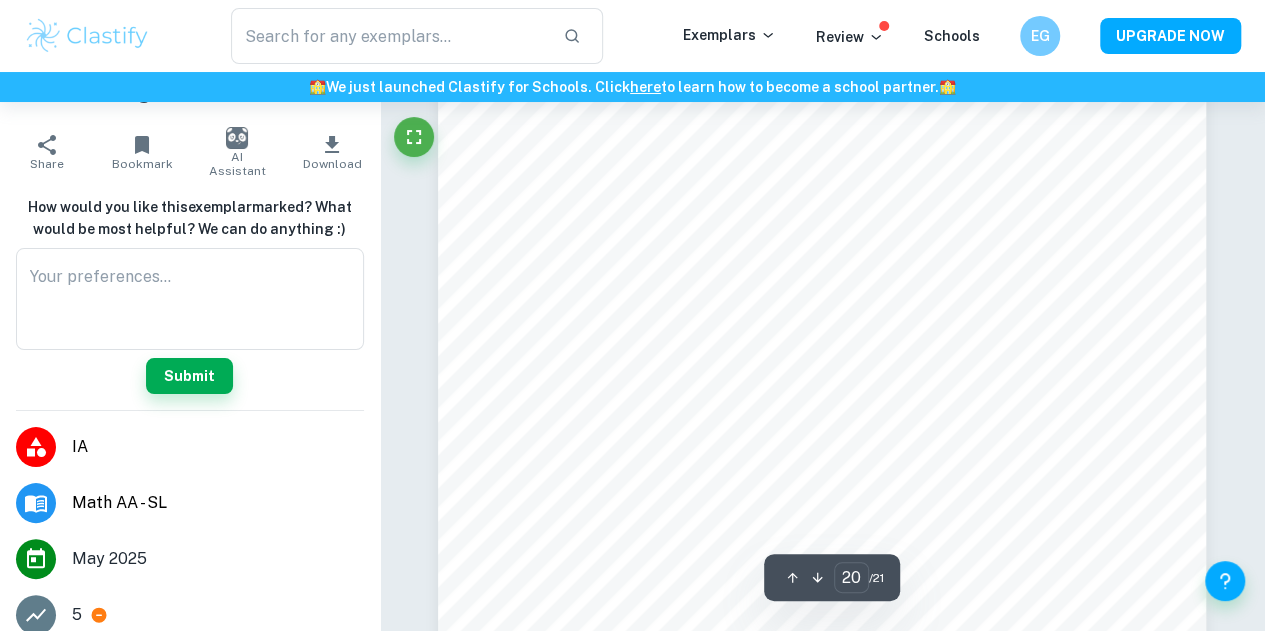 scroll, scrollTop: 19917, scrollLeft: 0, axis: vertical 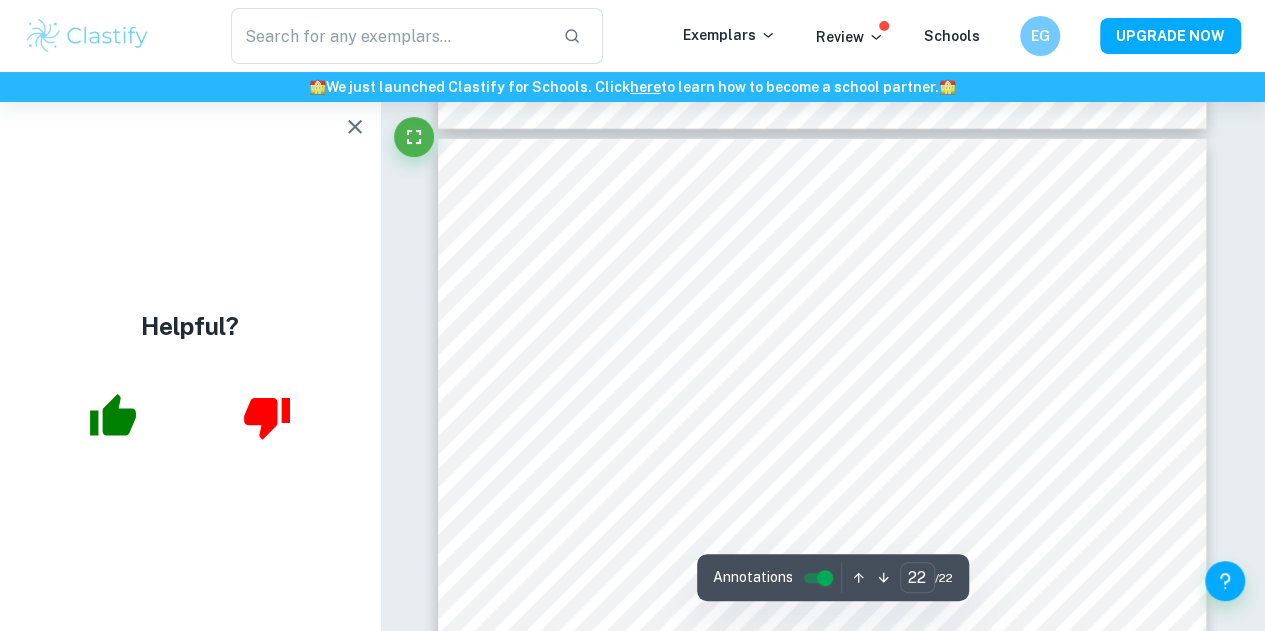 type on "21" 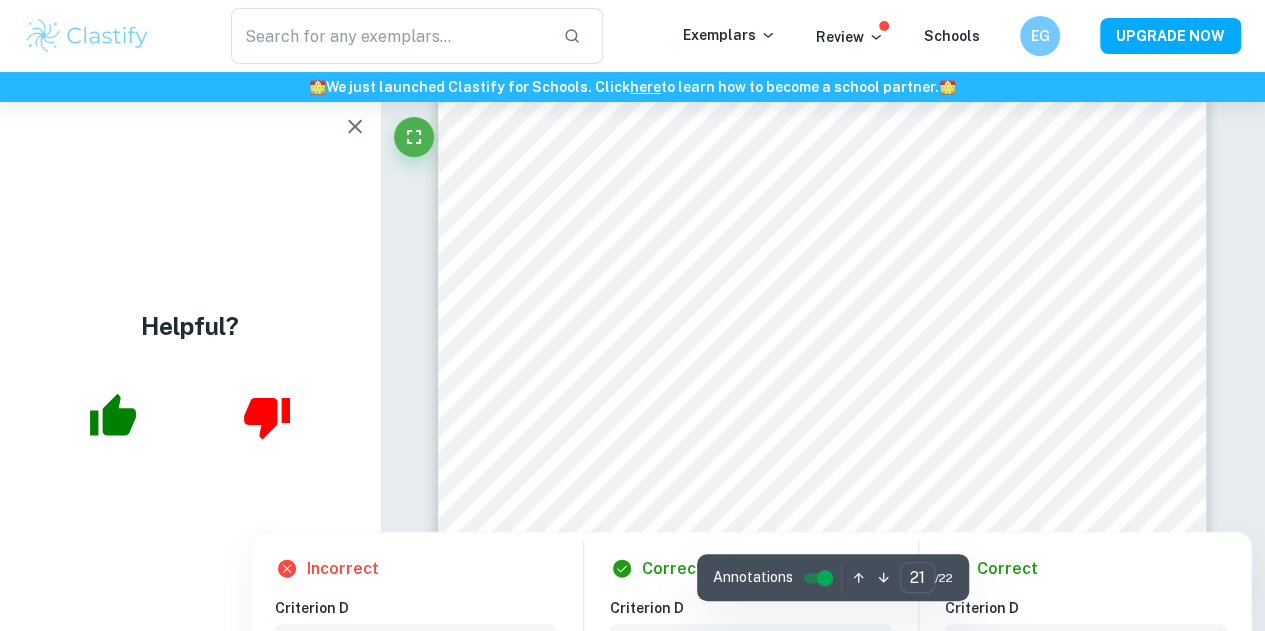 scroll, scrollTop: 21048, scrollLeft: 0, axis: vertical 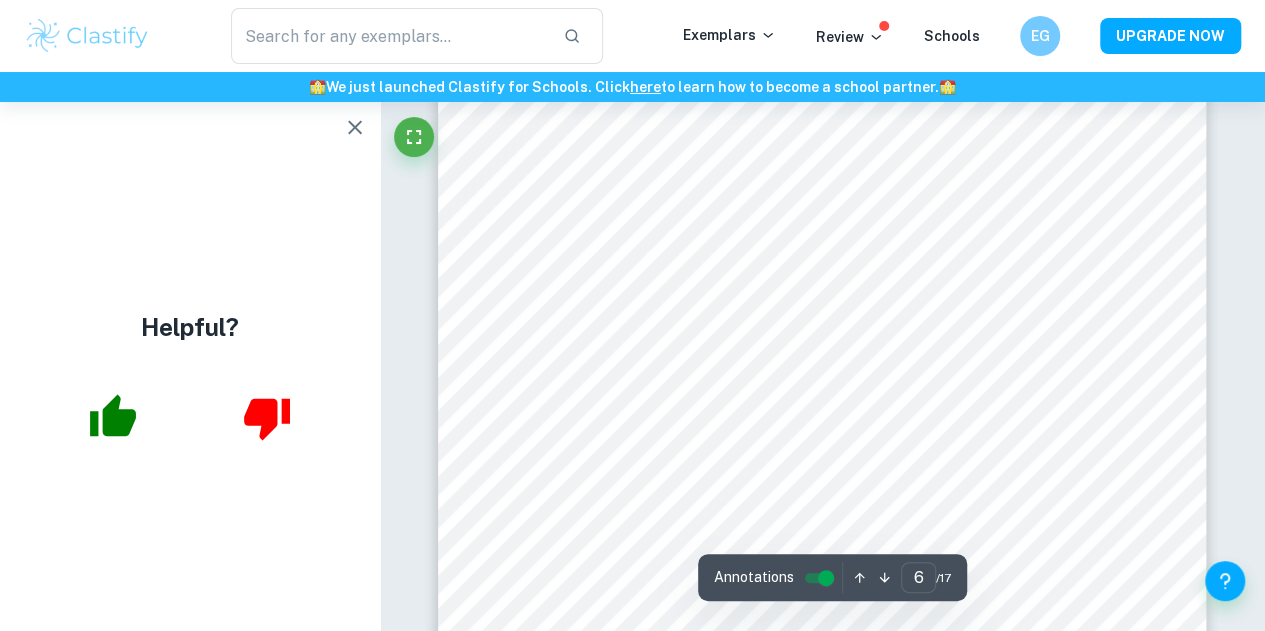 click 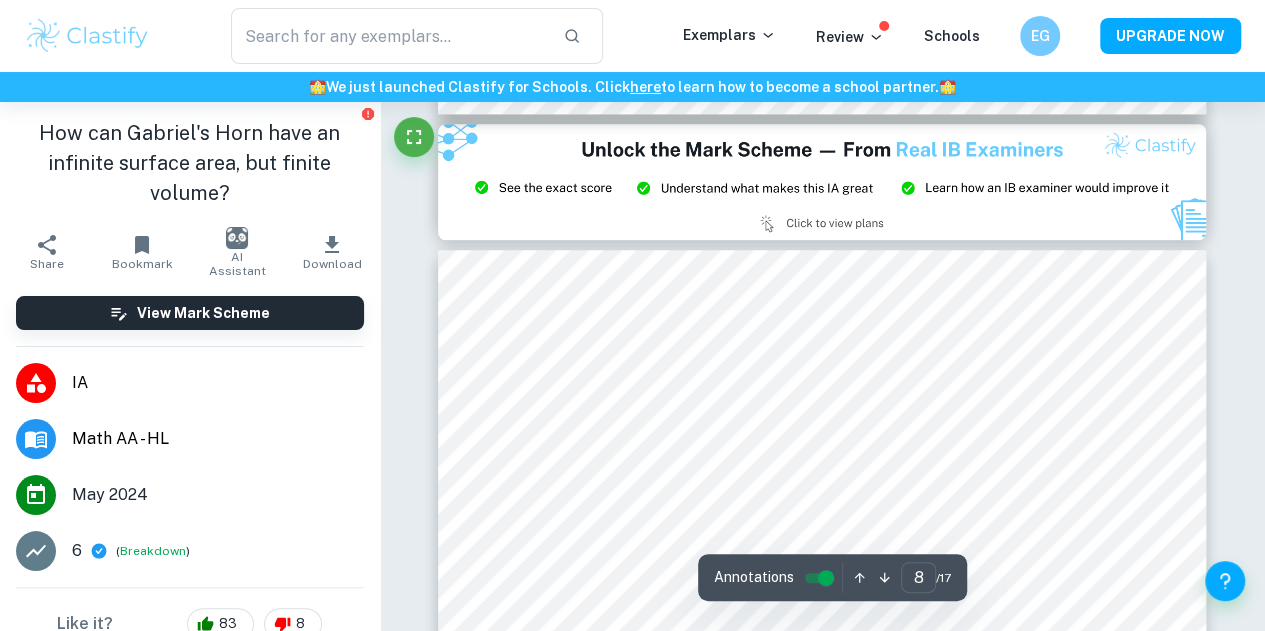 type on "9" 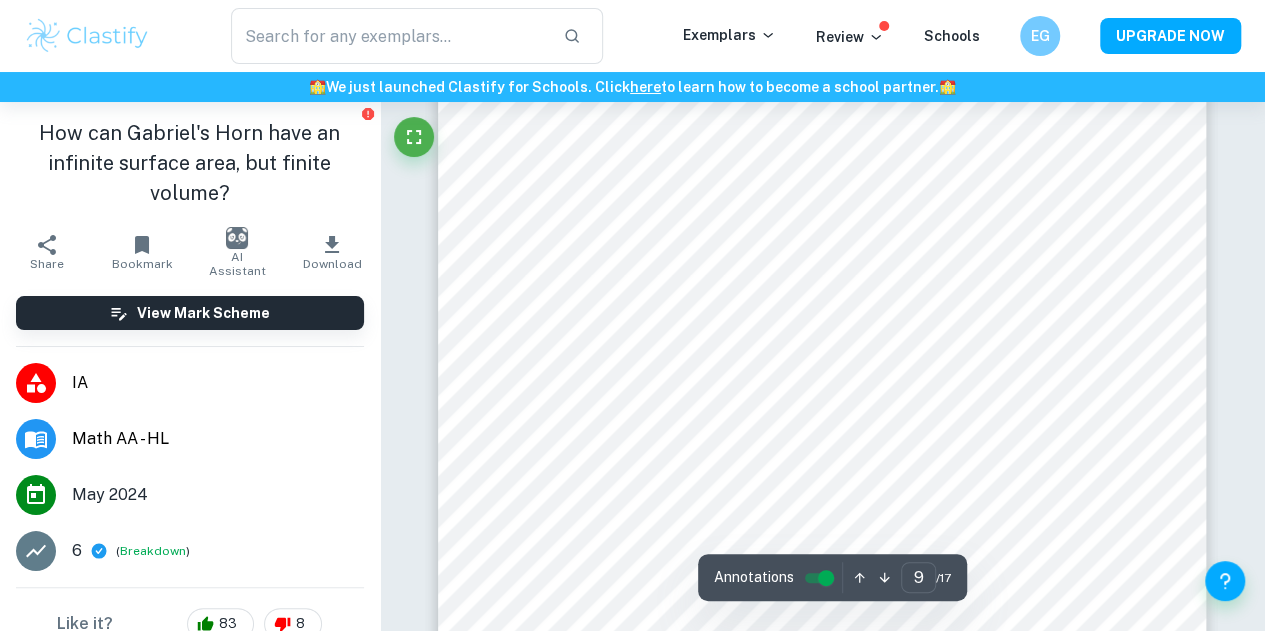 scroll, scrollTop: 8740, scrollLeft: 0, axis: vertical 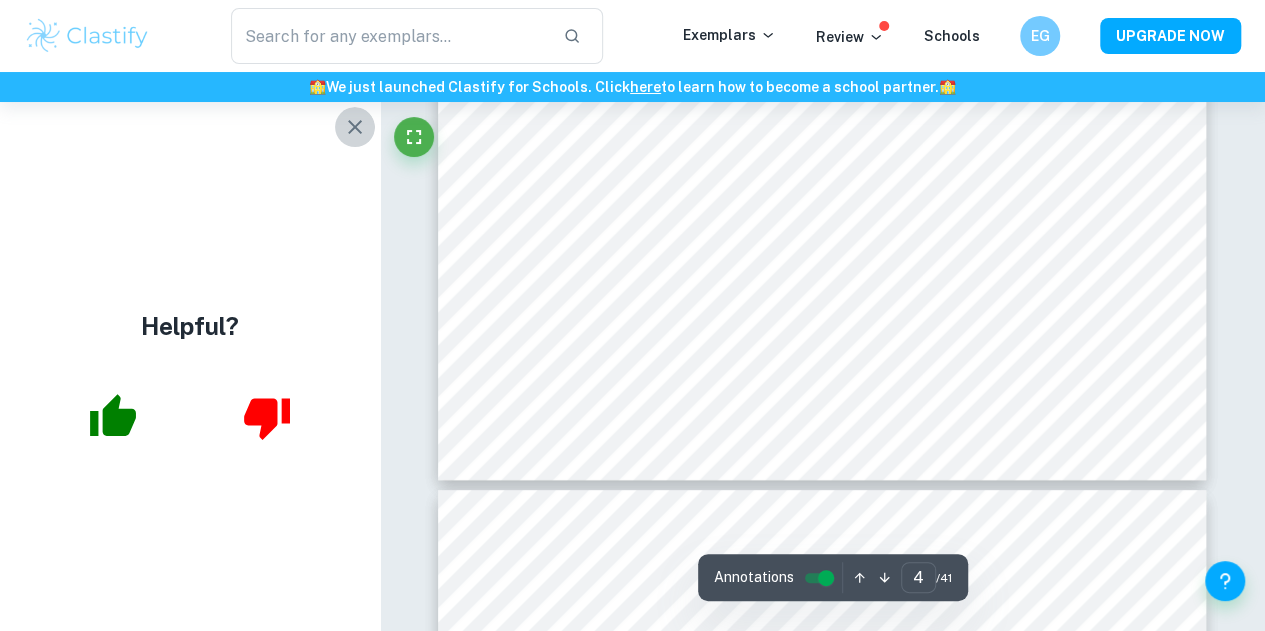 click 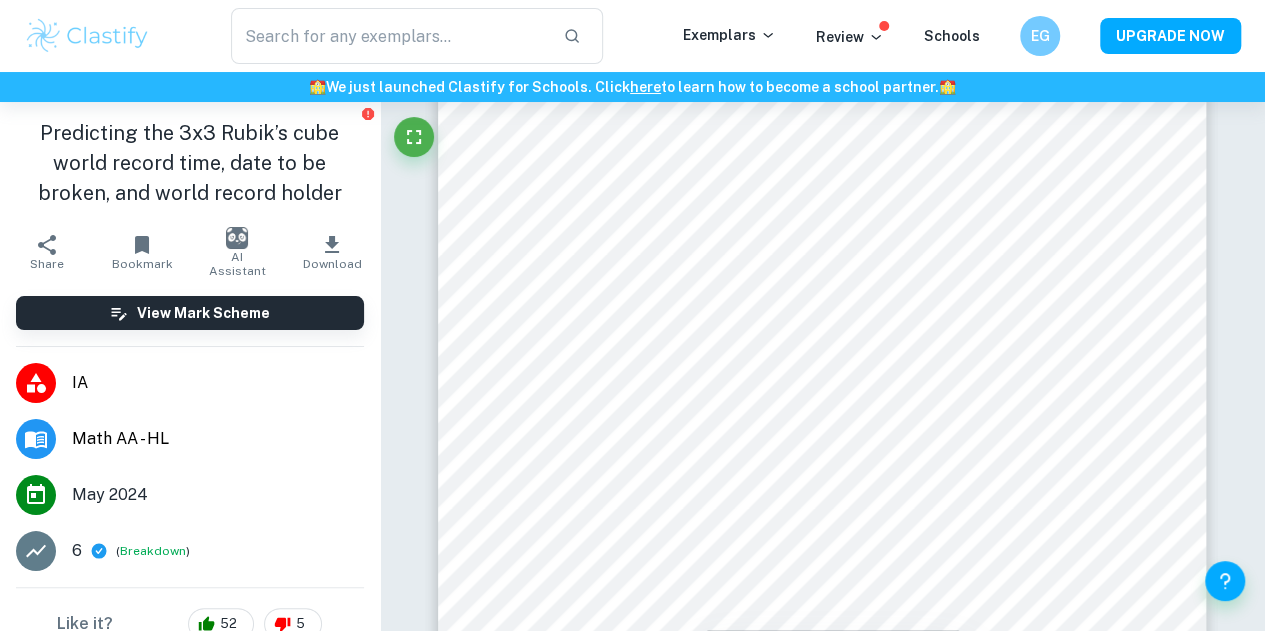 scroll, scrollTop: 40479, scrollLeft: 0, axis: vertical 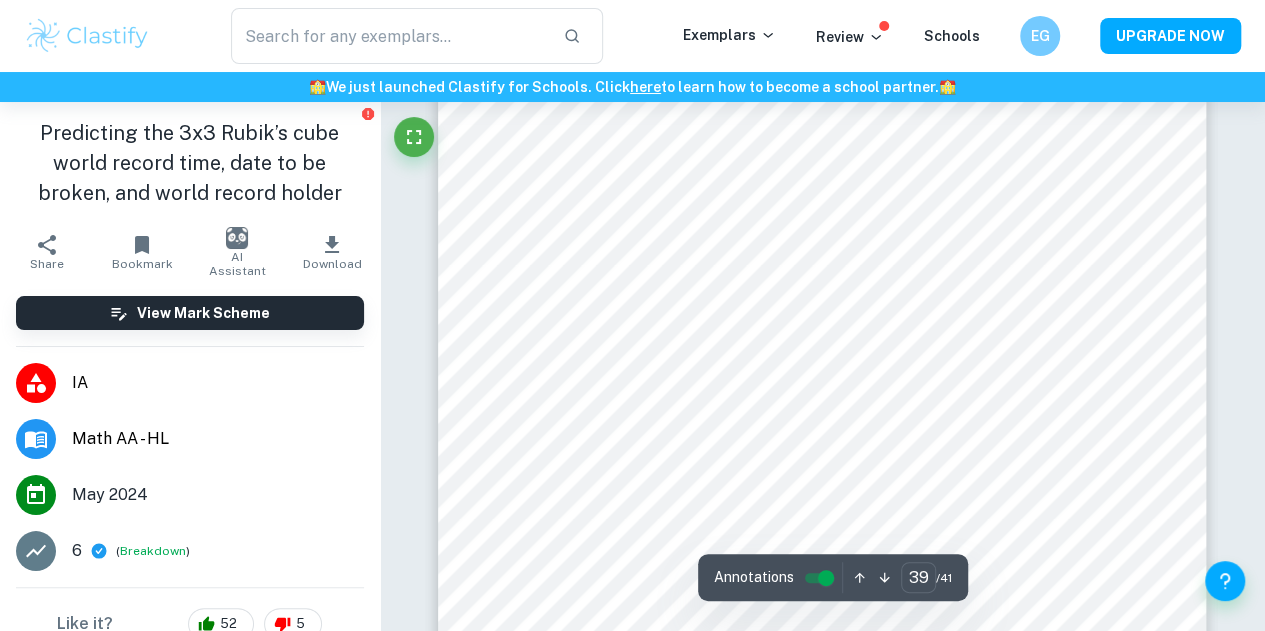 type on "38" 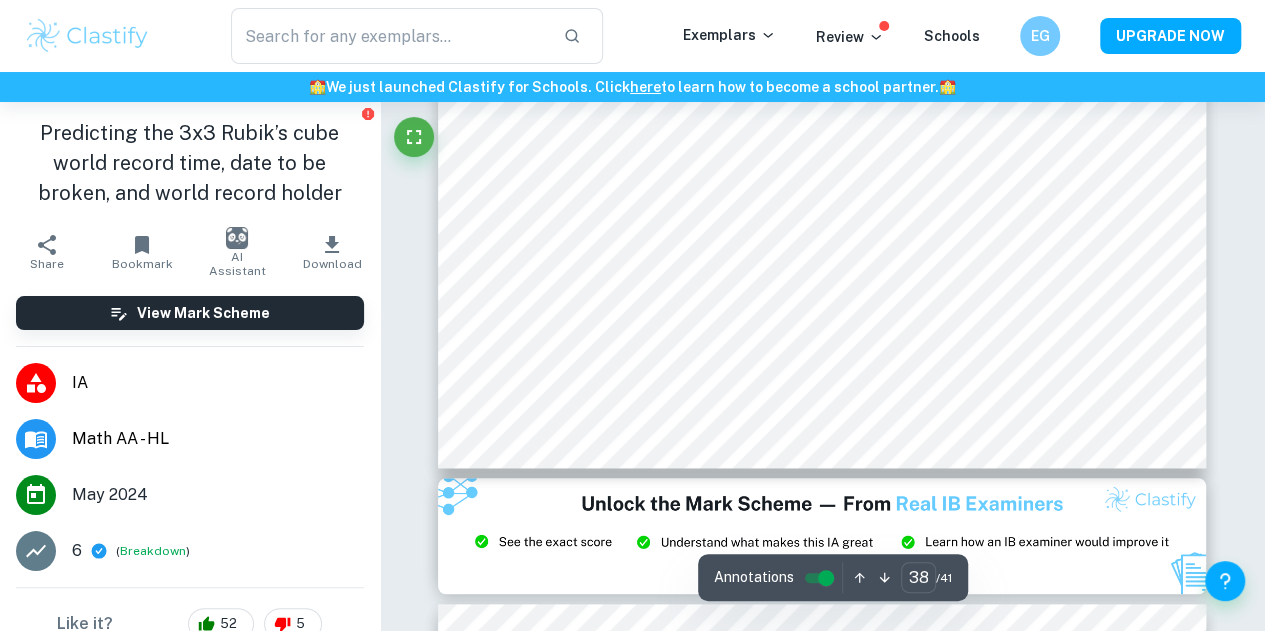 scroll, scrollTop: 38633, scrollLeft: 0, axis: vertical 